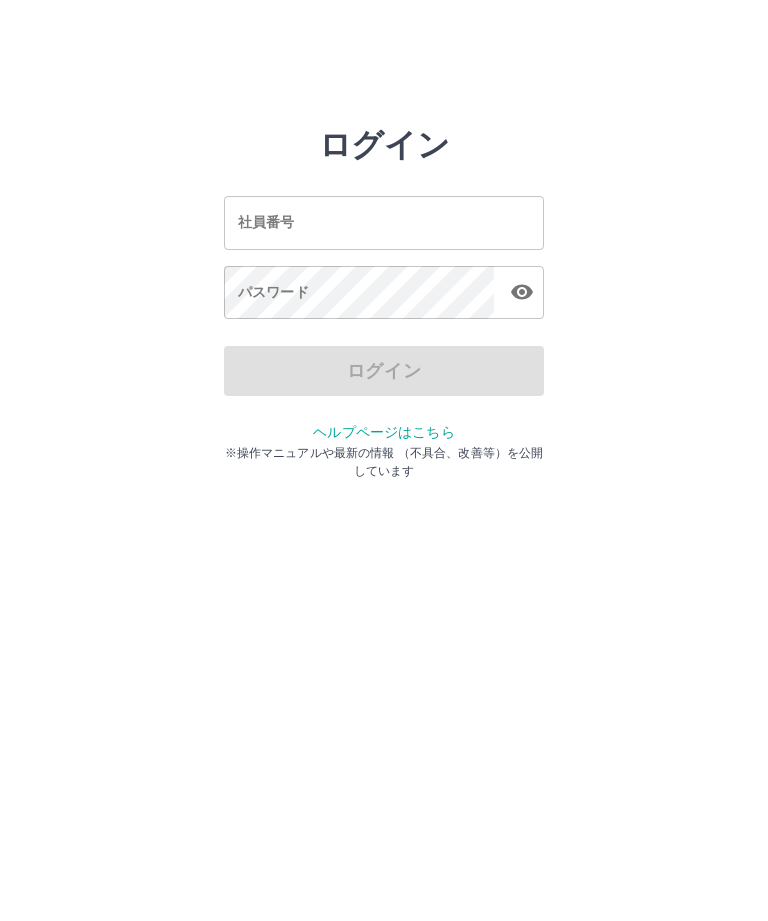 scroll, scrollTop: 0, scrollLeft: 0, axis: both 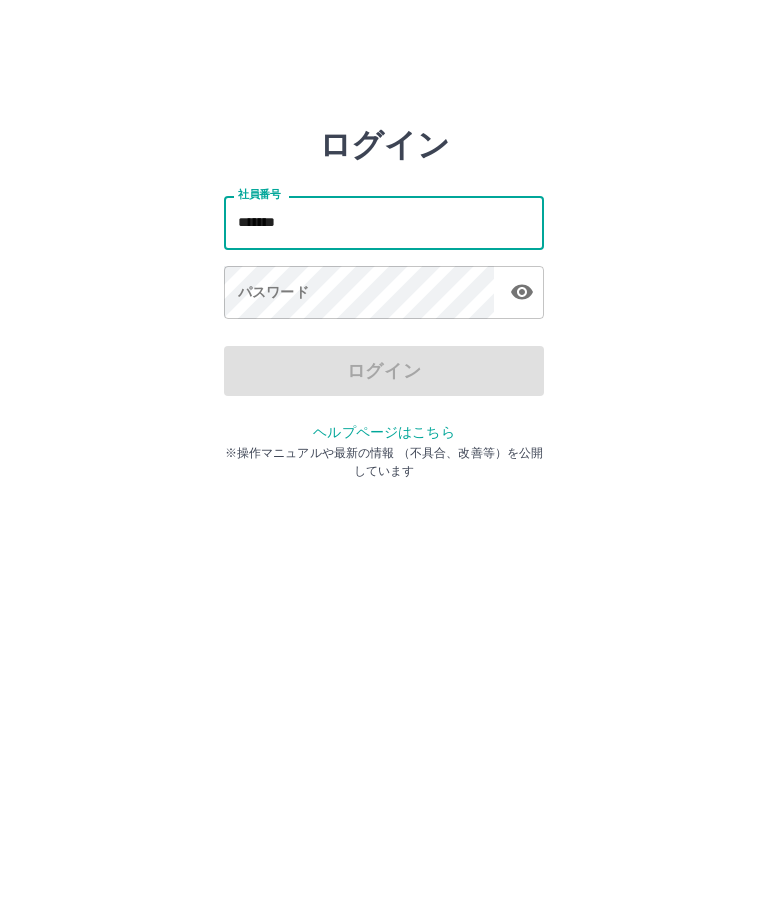 type on "*******" 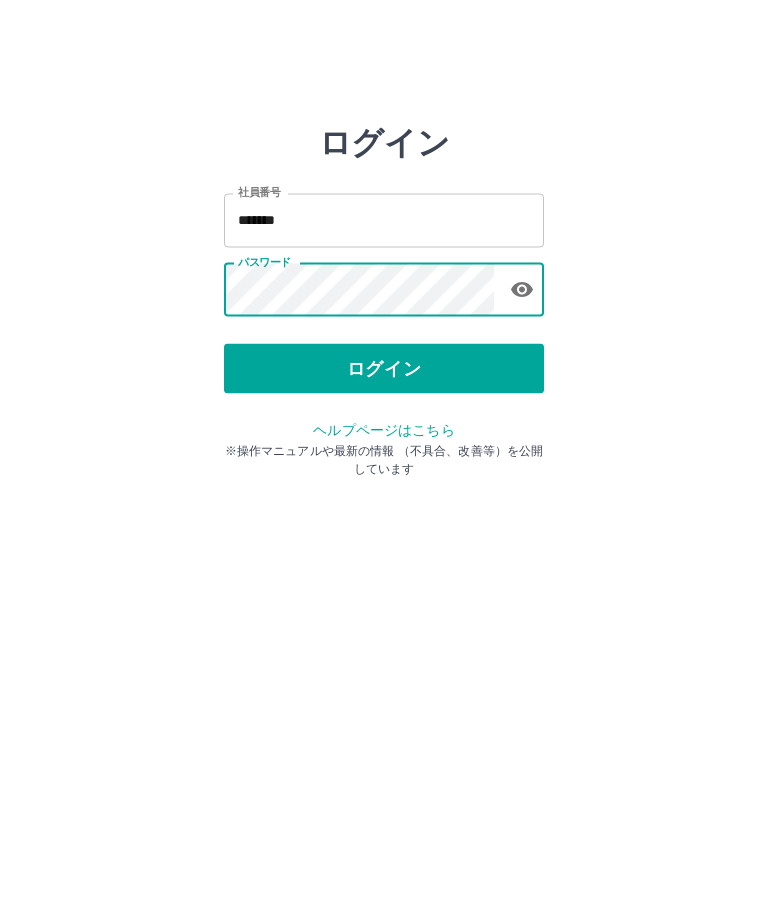 click on "ログイン" at bounding box center (384, 371) 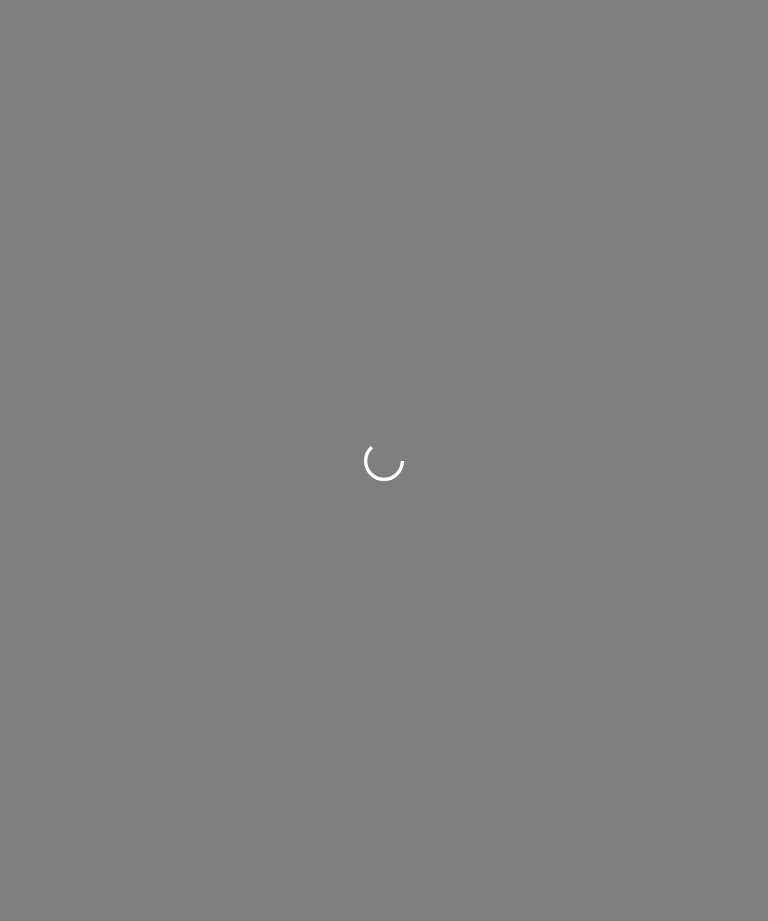 scroll, scrollTop: 0, scrollLeft: 0, axis: both 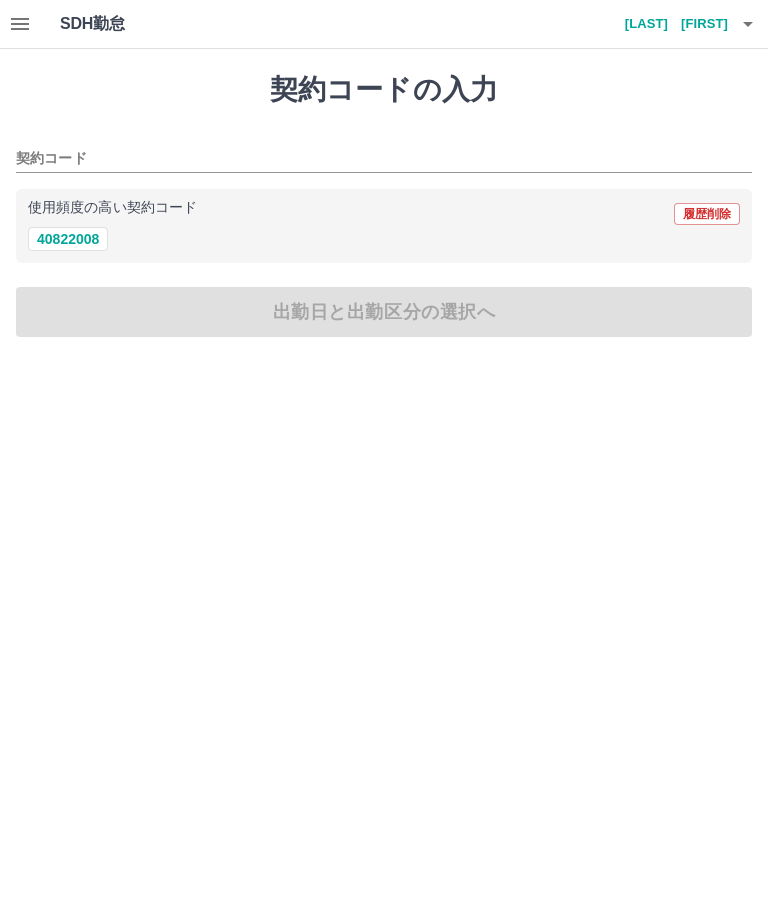 click on "契約コード" at bounding box center (369, 159) 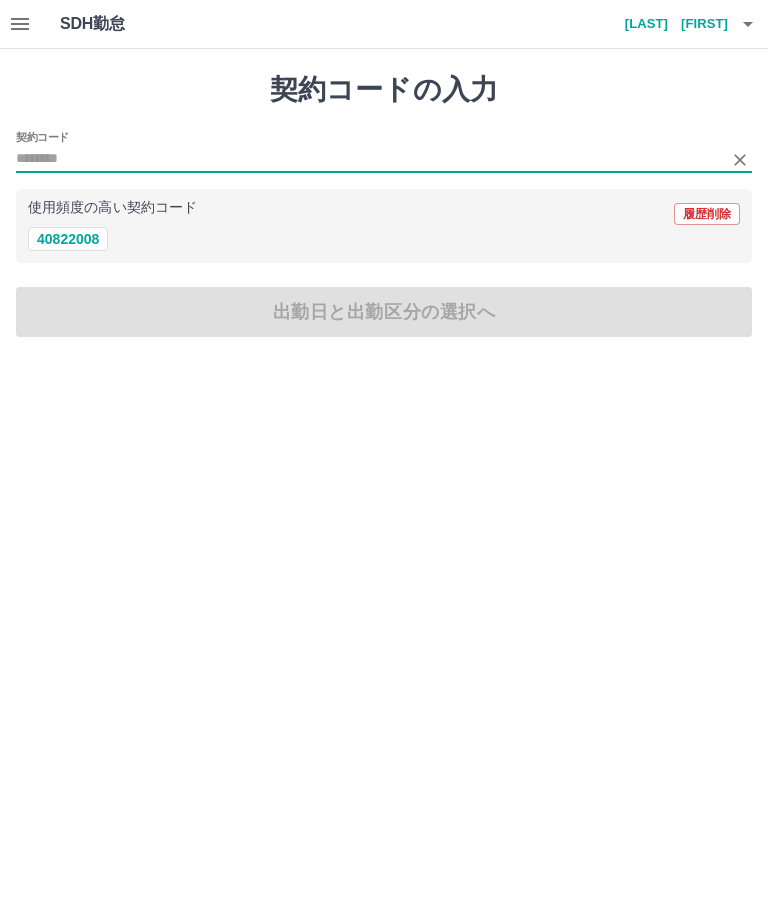 click on "40822008" at bounding box center [68, 239] 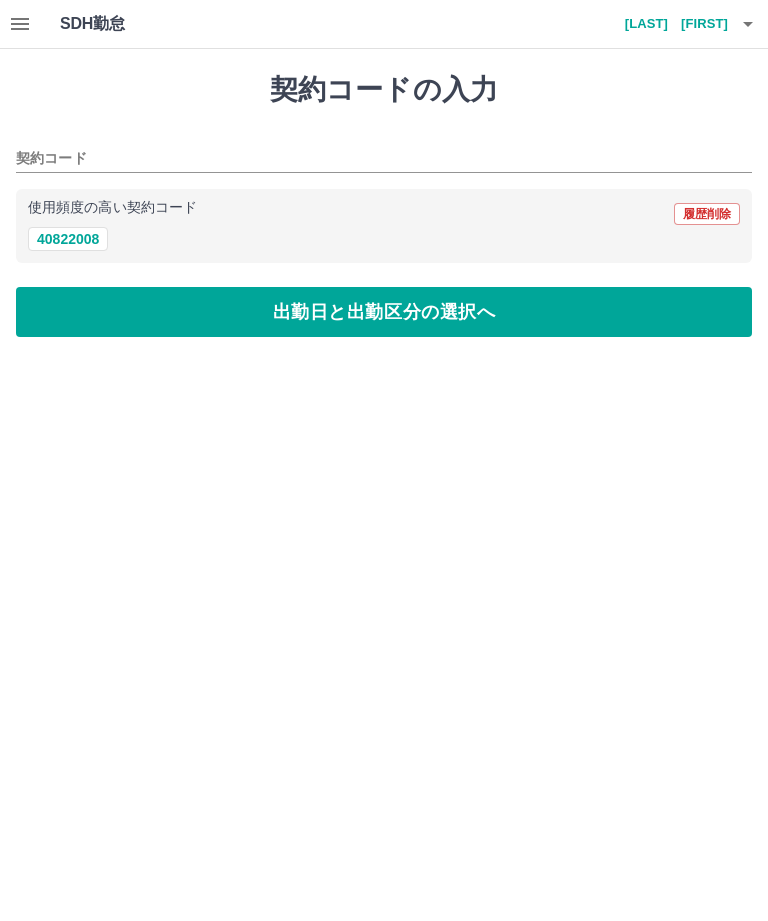 type on "********" 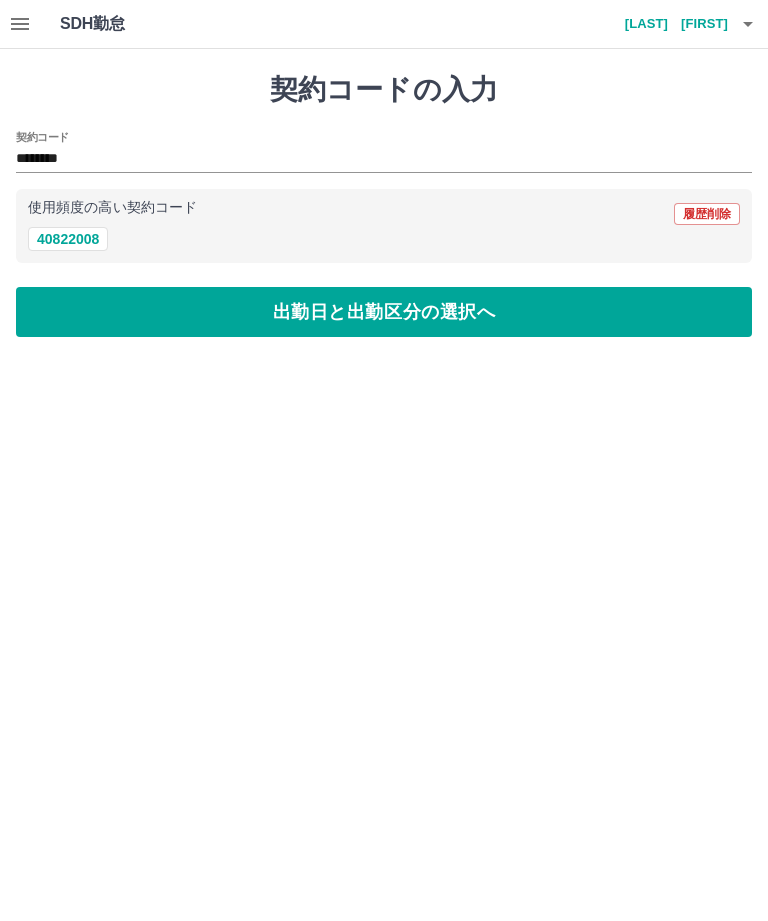 click on "出勤日と出勤区分の選択へ" at bounding box center (384, 312) 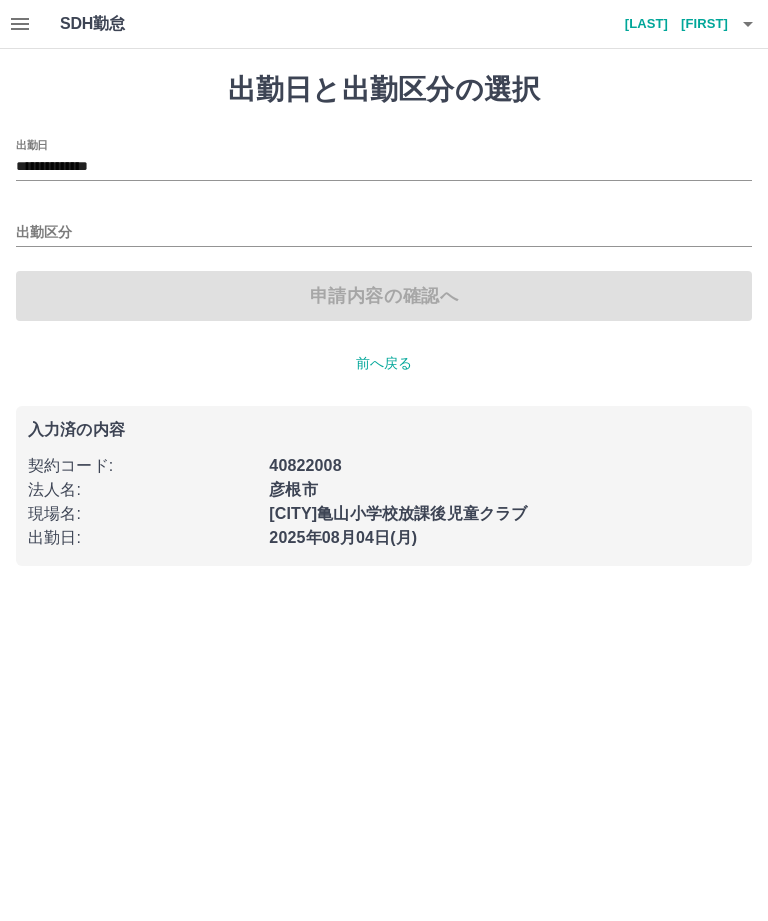 click on "**********" at bounding box center [384, 167] 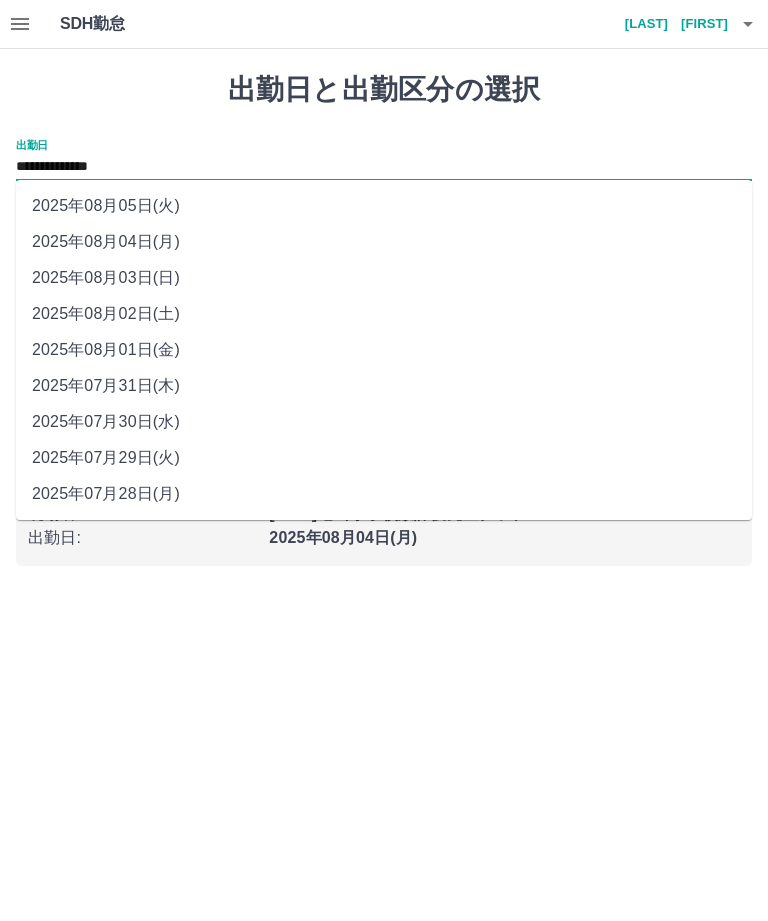 click on "2025年08月02日(土)" at bounding box center [384, 314] 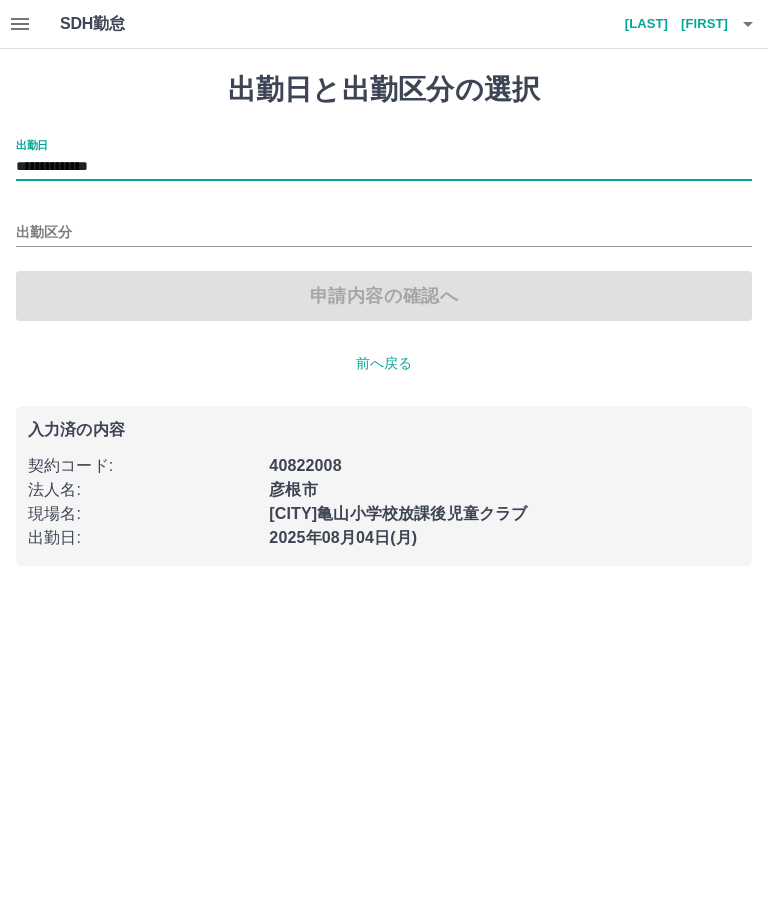 click on "出勤区分" at bounding box center [384, 233] 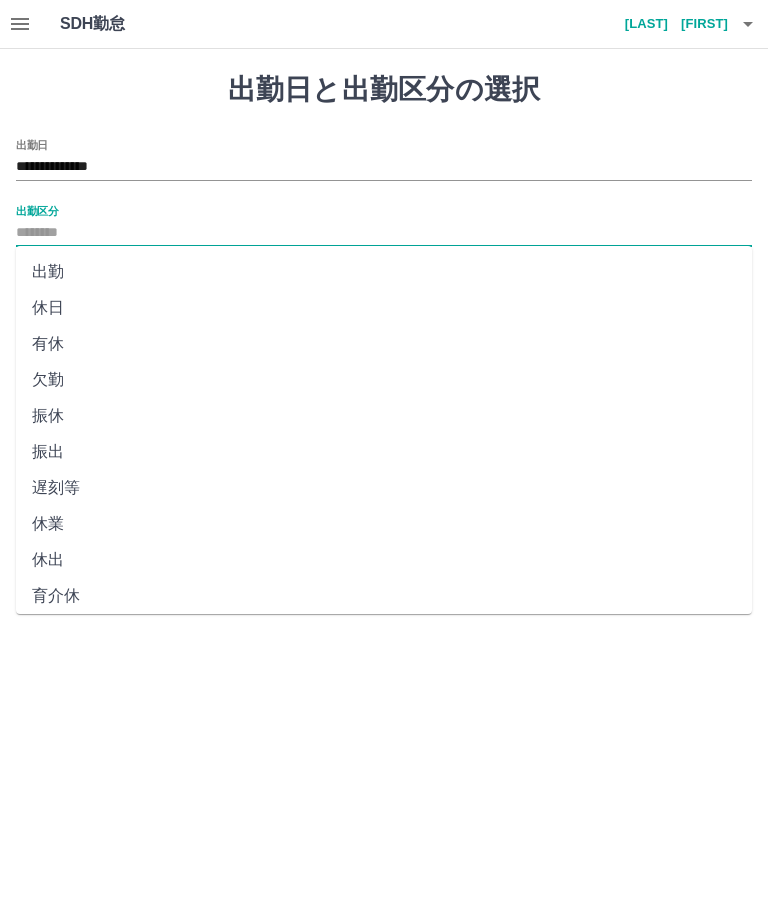 click on "出勤" at bounding box center (384, 272) 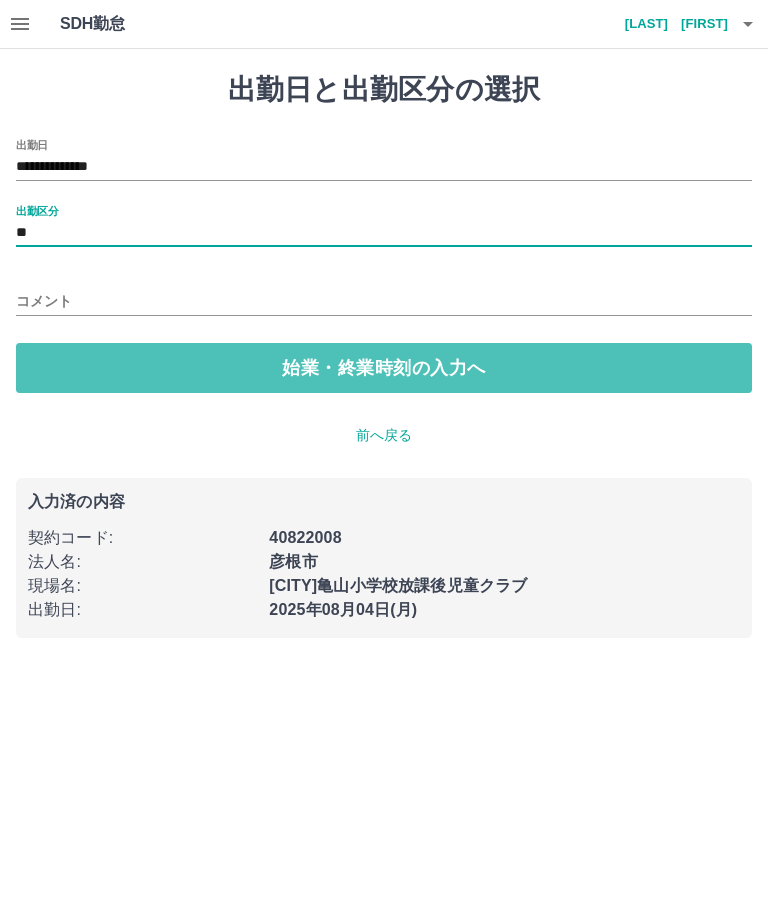 click on "始業・終業時刻の入力へ" at bounding box center (384, 368) 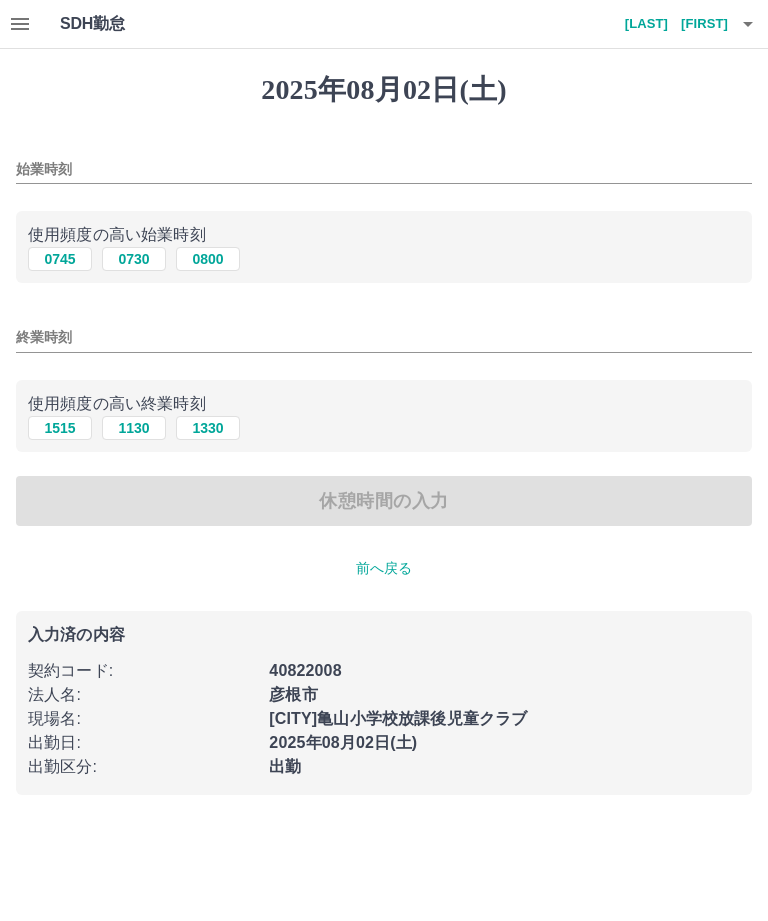 click on "始業時刻" at bounding box center [384, 169] 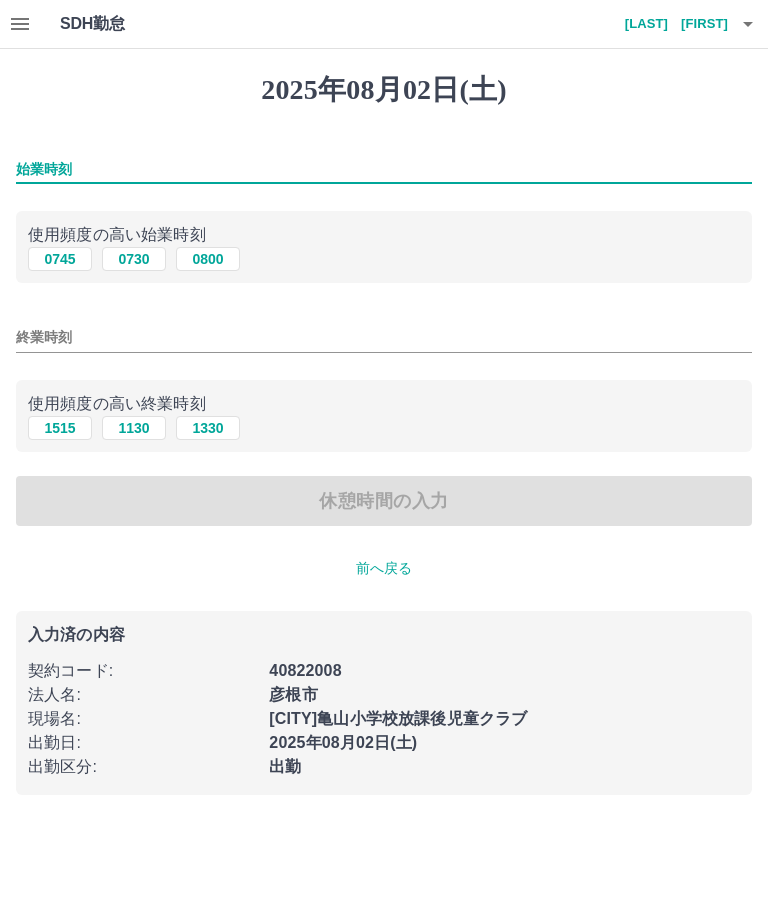 click on "0730" at bounding box center [134, 259] 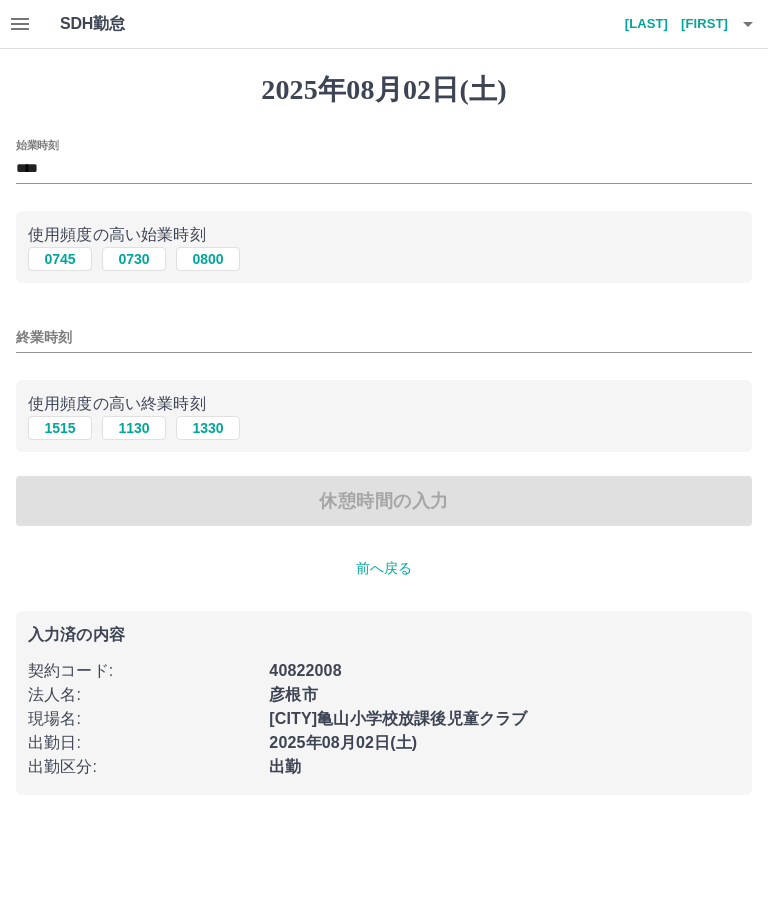 click on "終業時刻" at bounding box center (384, 337) 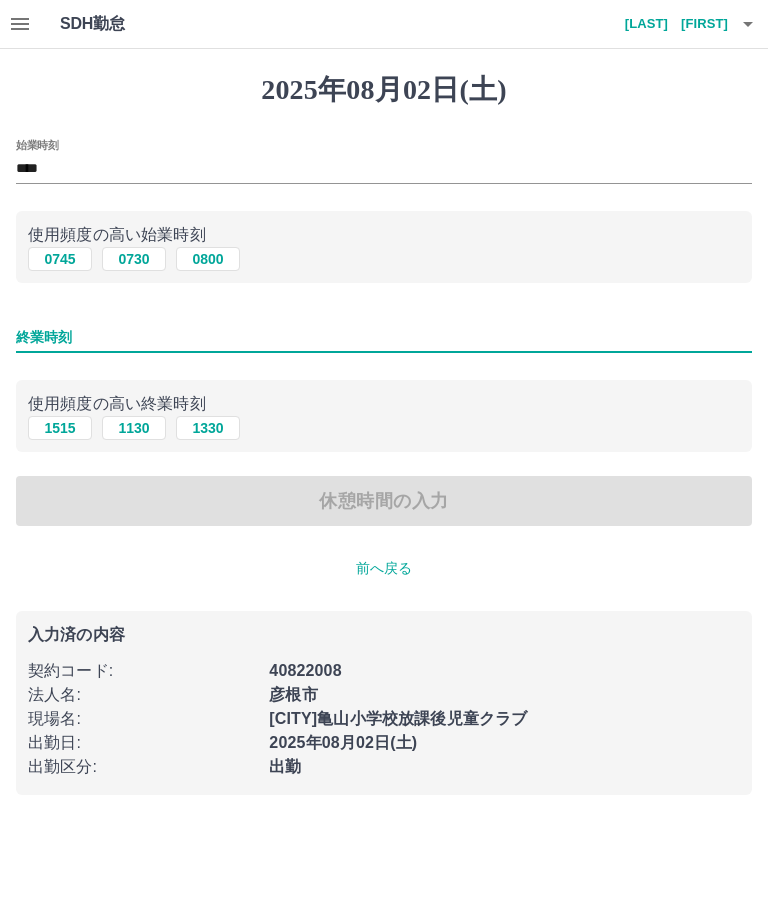 click on "1130" at bounding box center (134, 428) 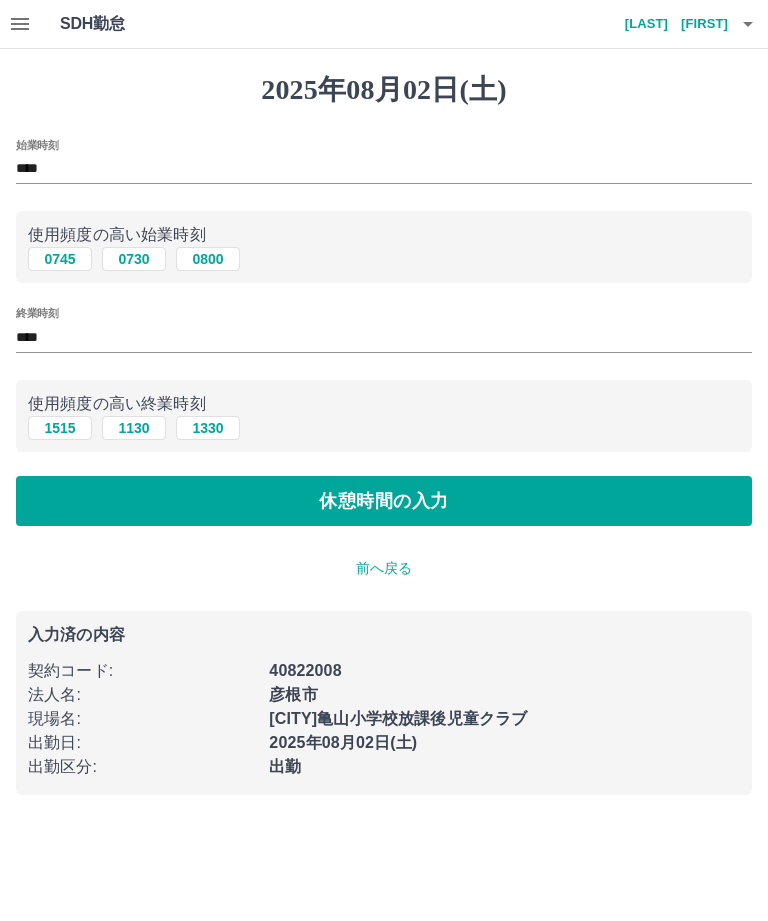click on "休憩時間の入力" at bounding box center (384, 501) 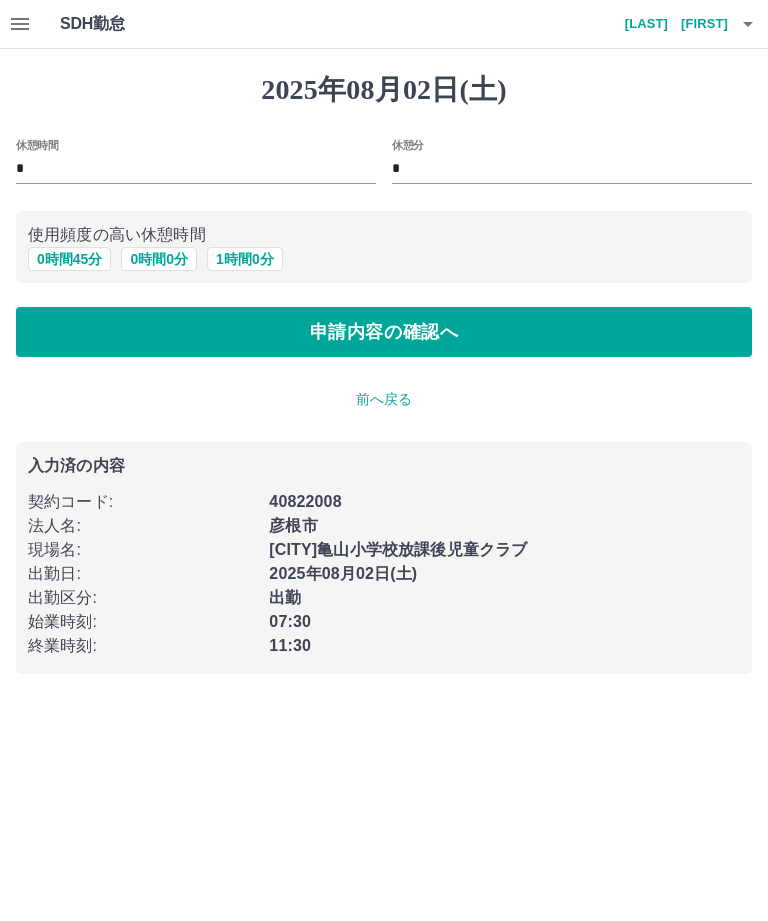 click on "休憩時間 *" at bounding box center [188, 155] 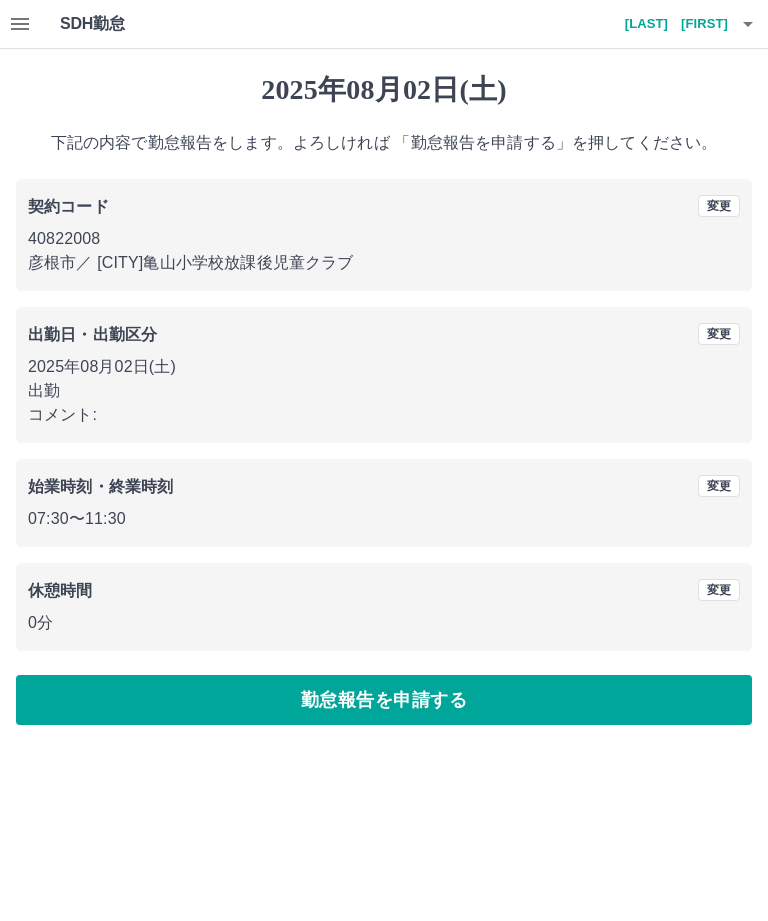 click on "勤怠報告を申請する" at bounding box center (384, 700) 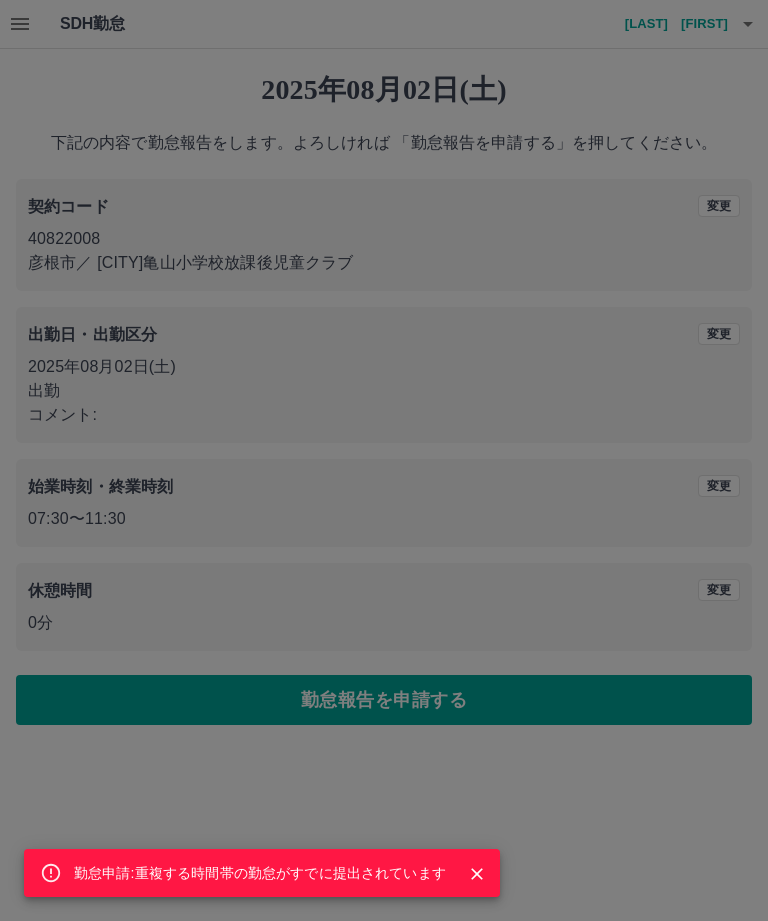 click 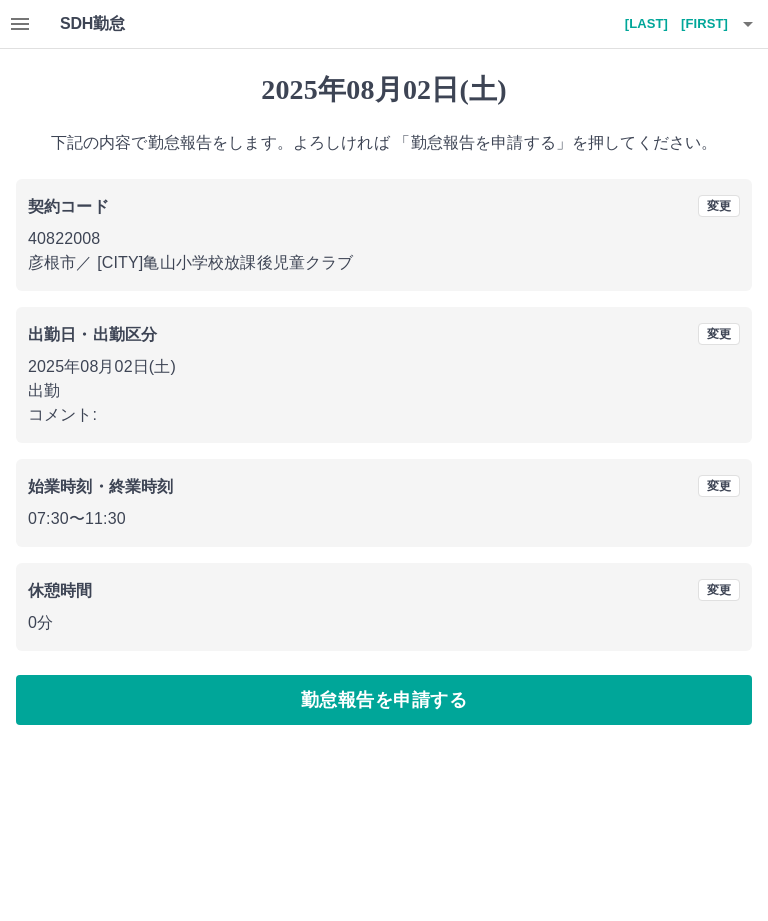 click on "勤怠報告を申請する" at bounding box center (384, 700) 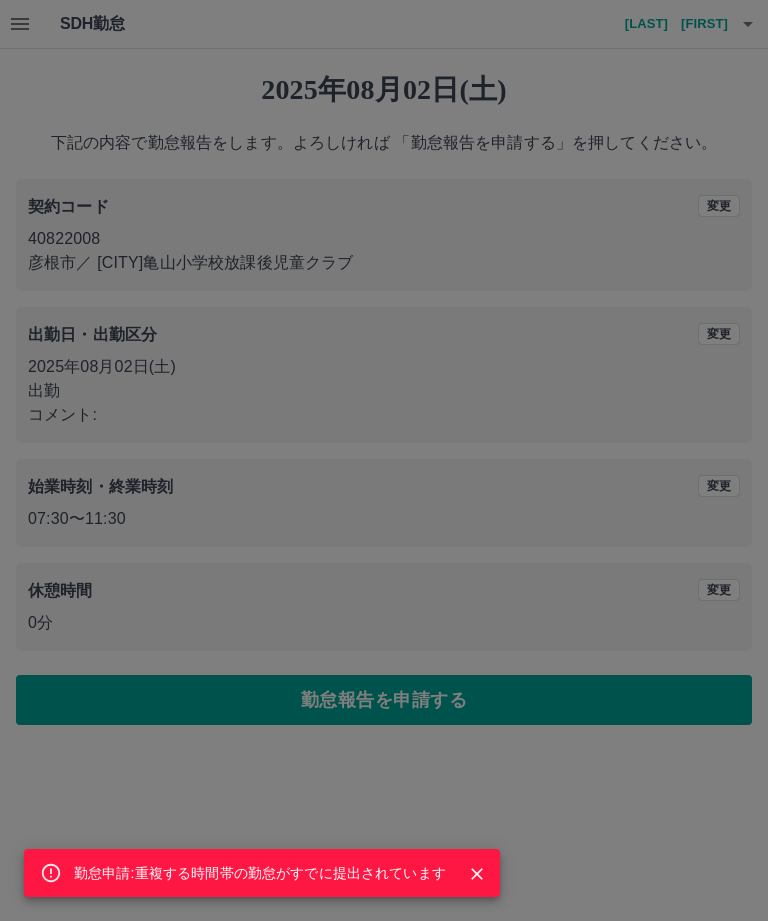click on "勤怠申請:重複する時間帯の勤怠がすでに提出されています" at bounding box center [384, 460] 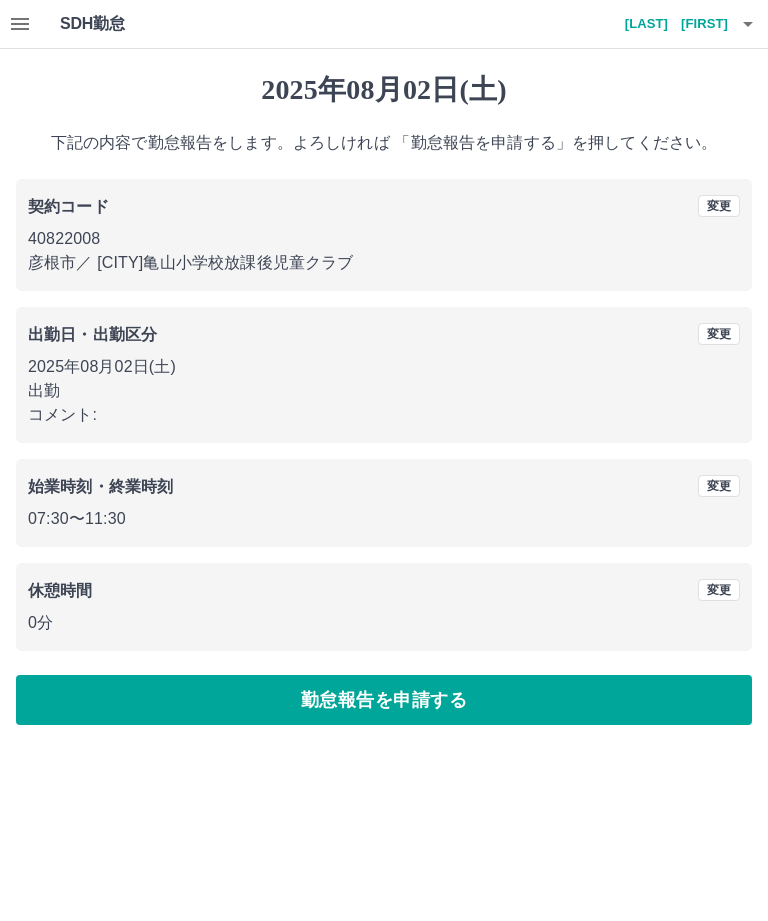 click on "勤怠報告を申請する" at bounding box center (384, 700) 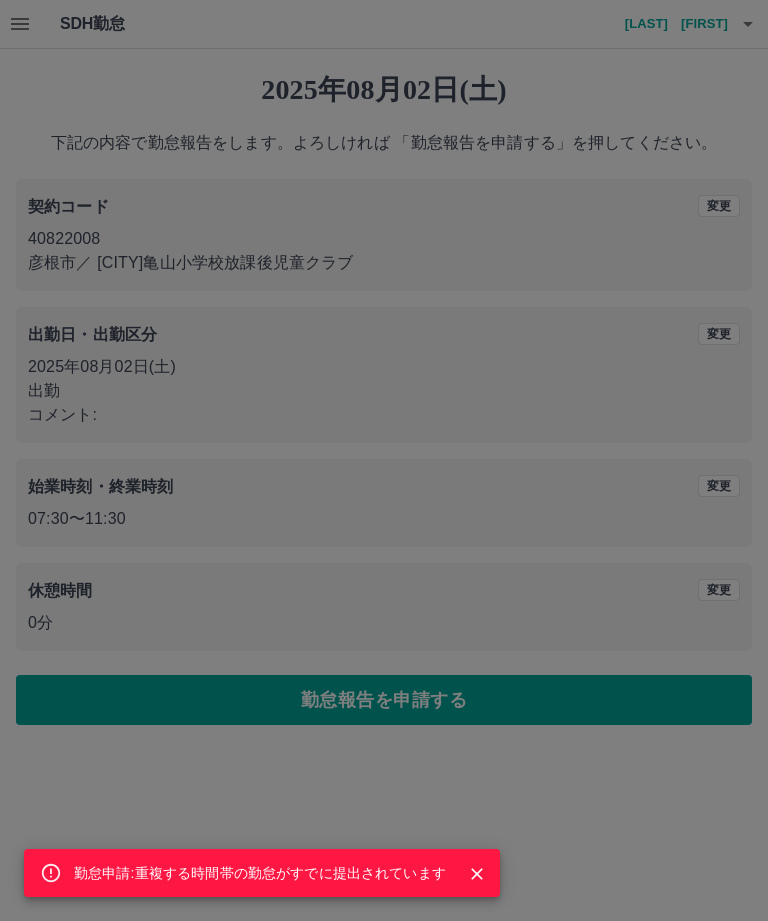 click 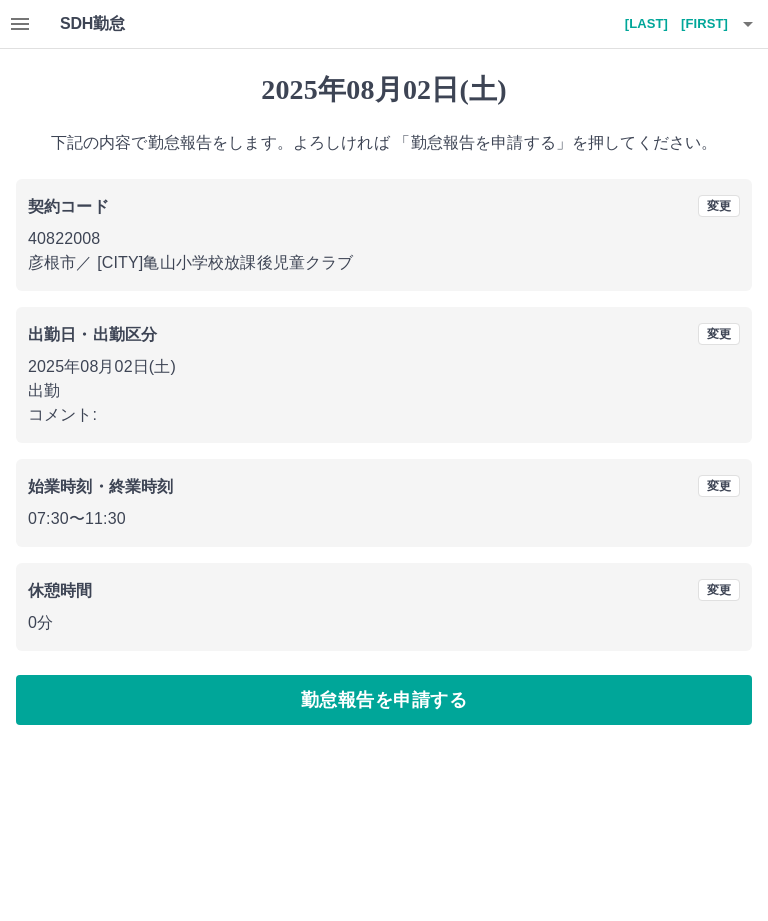 click on "勤怠報告を申請する" at bounding box center [384, 700] 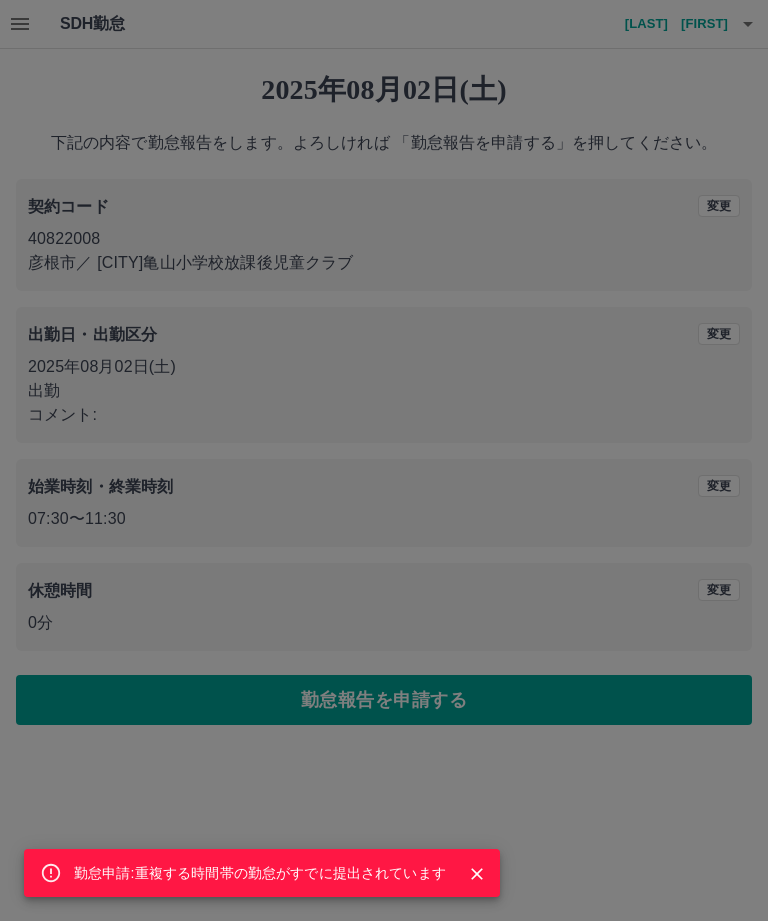 click at bounding box center (477, 874) 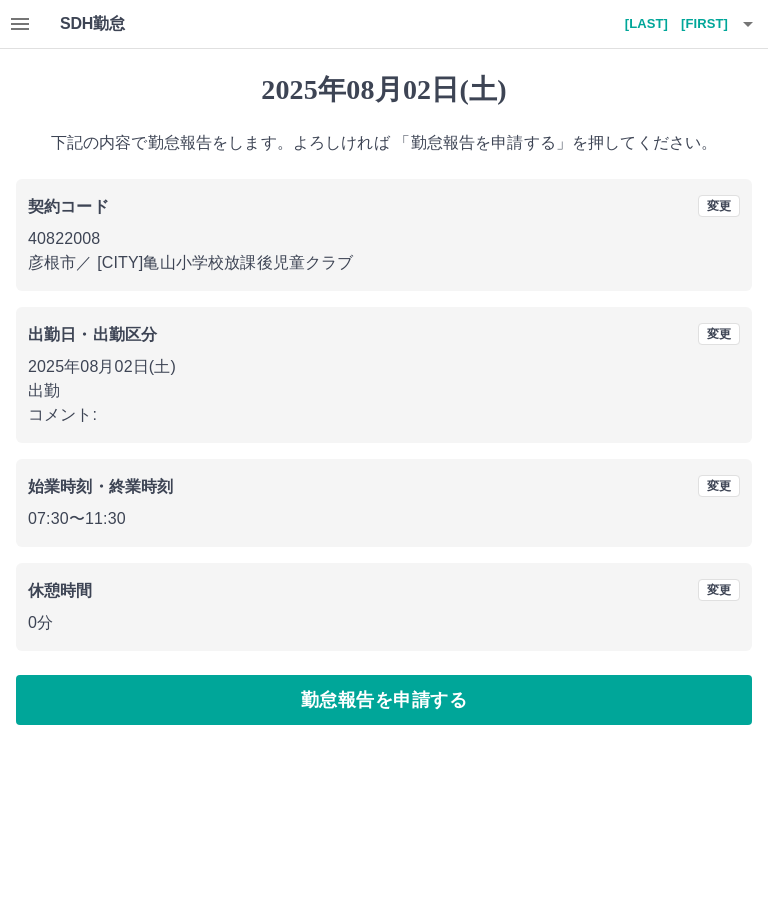 click on "勤怠報告を申請する" at bounding box center (384, 700) 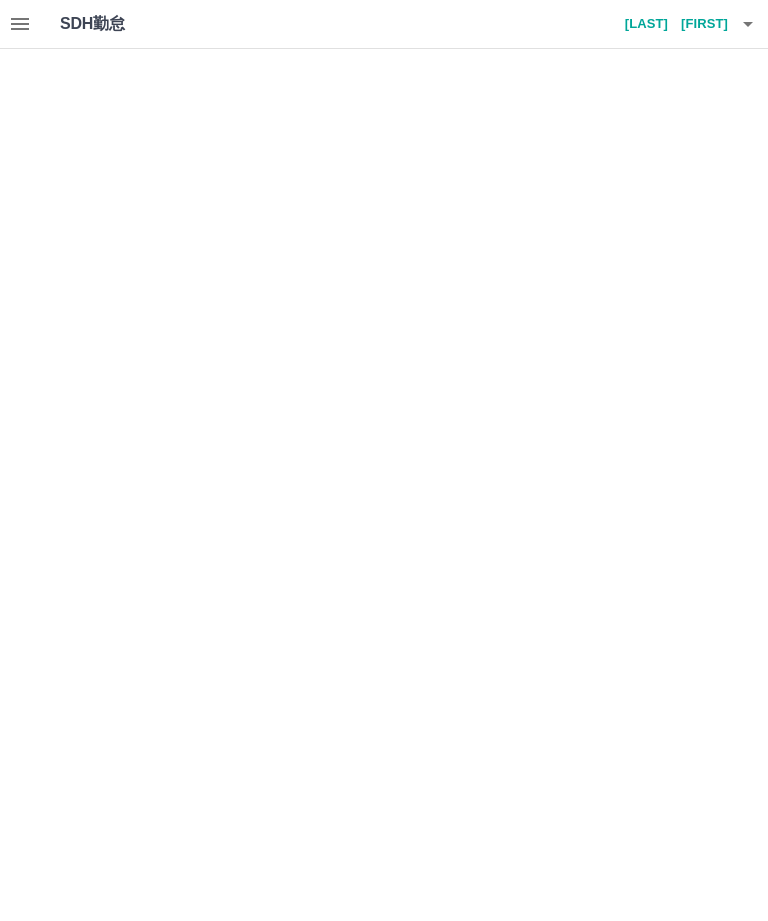 scroll, scrollTop: 0, scrollLeft: 0, axis: both 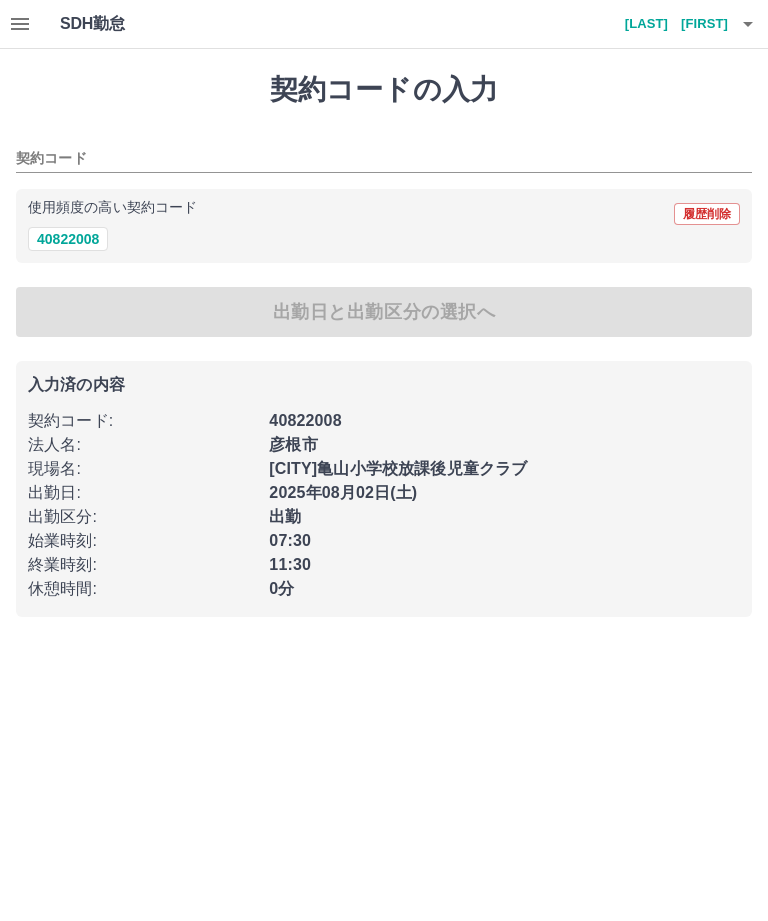 type on "********" 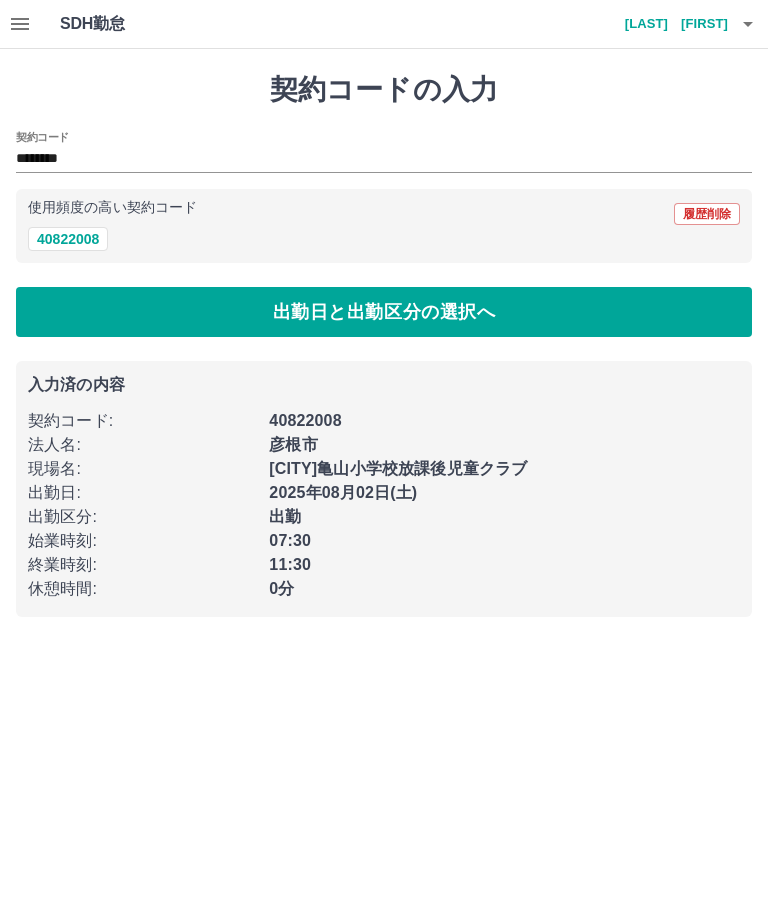 click at bounding box center [748, 24] 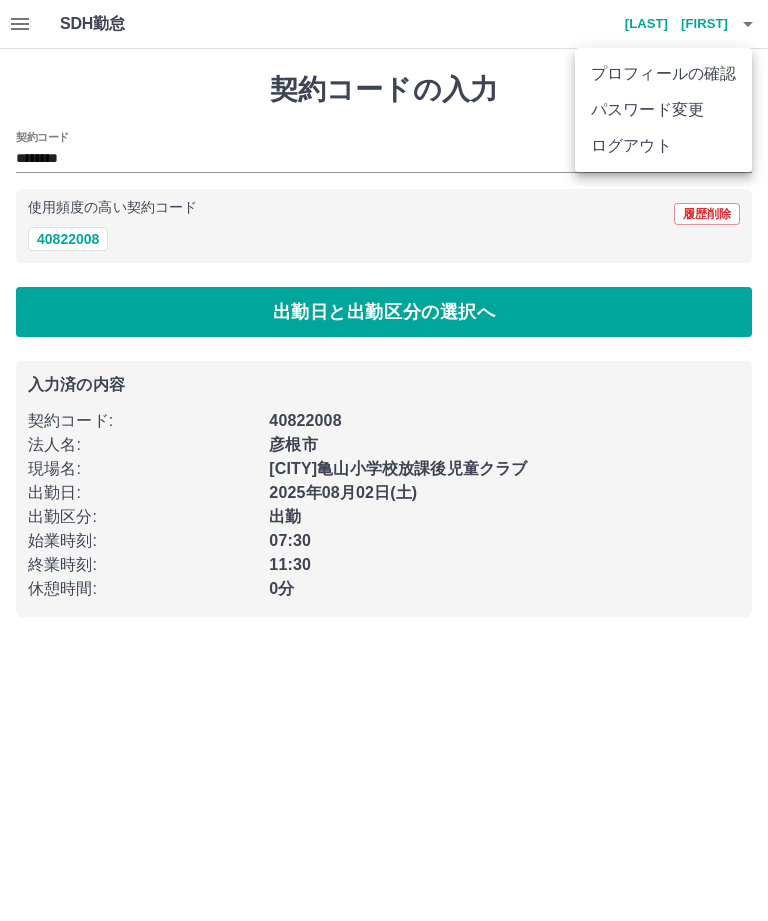 click on "ログアウト" at bounding box center (663, 146) 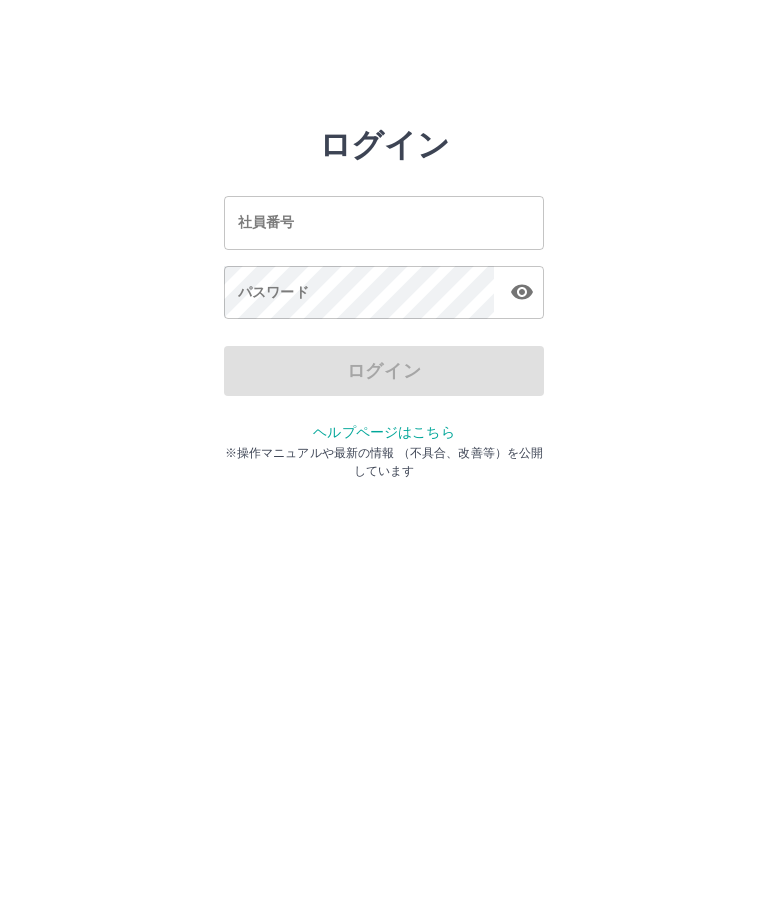 scroll, scrollTop: 0, scrollLeft: 0, axis: both 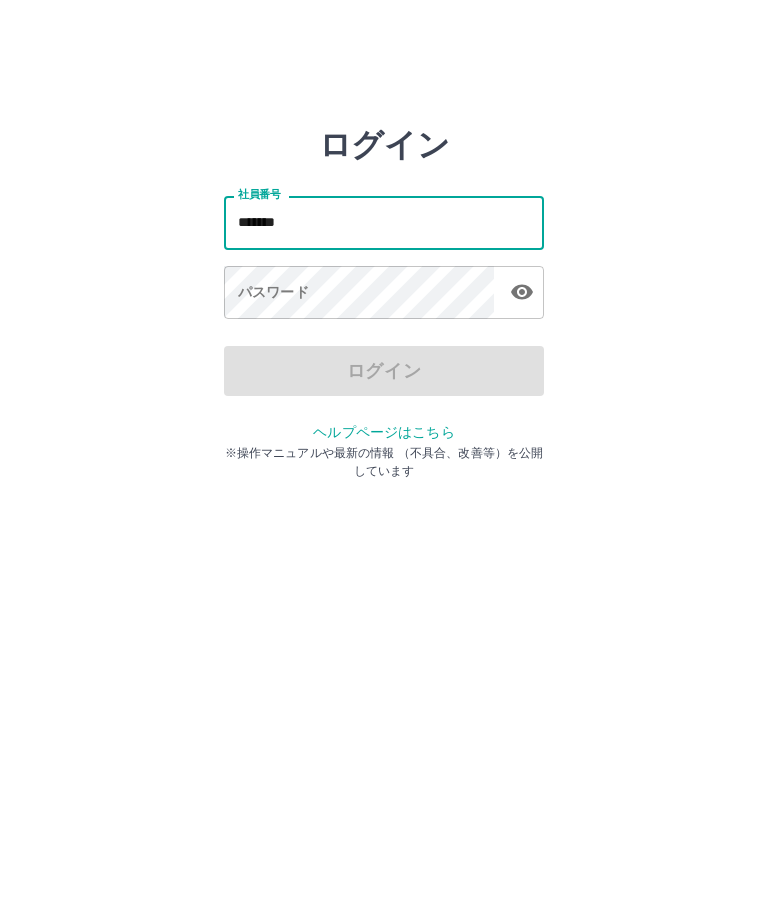 type on "*******" 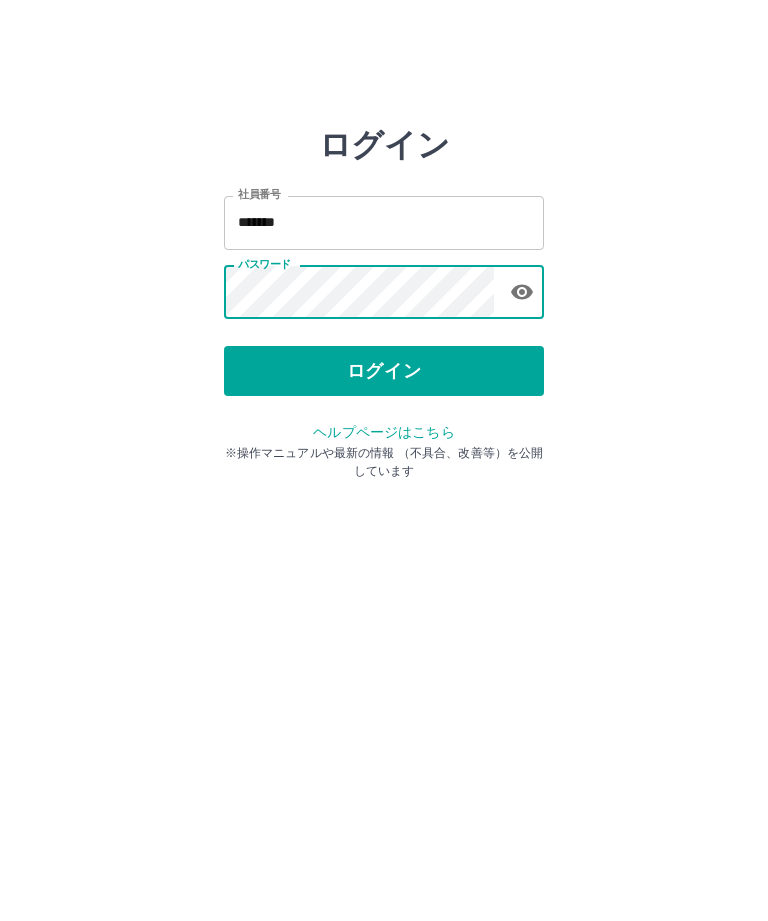 click on "ログイン" at bounding box center [384, 371] 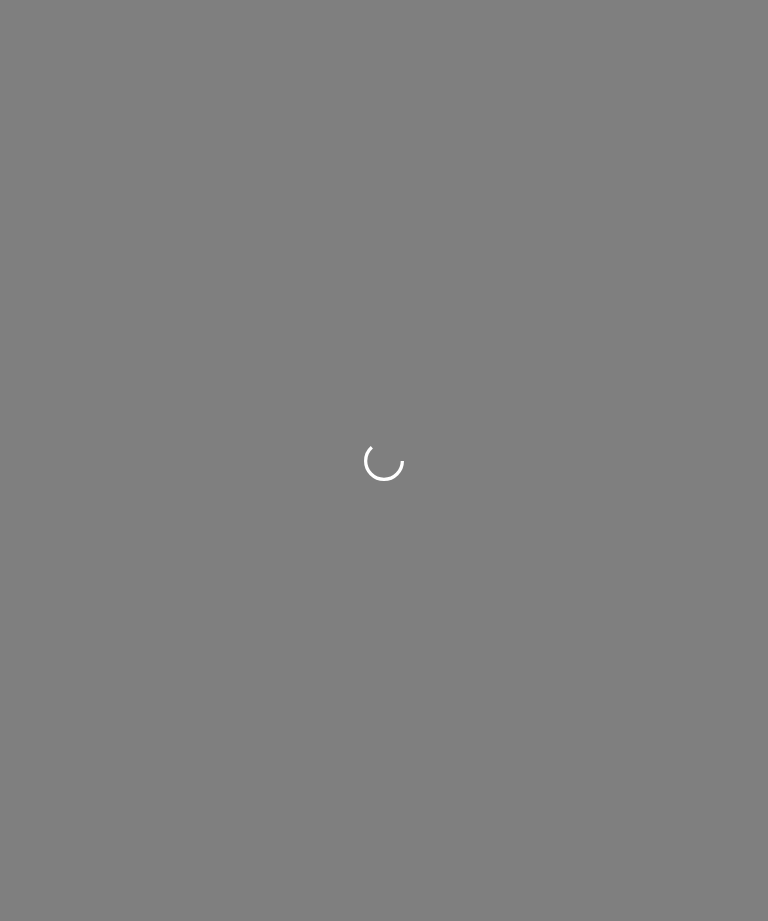 scroll, scrollTop: 0, scrollLeft: 0, axis: both 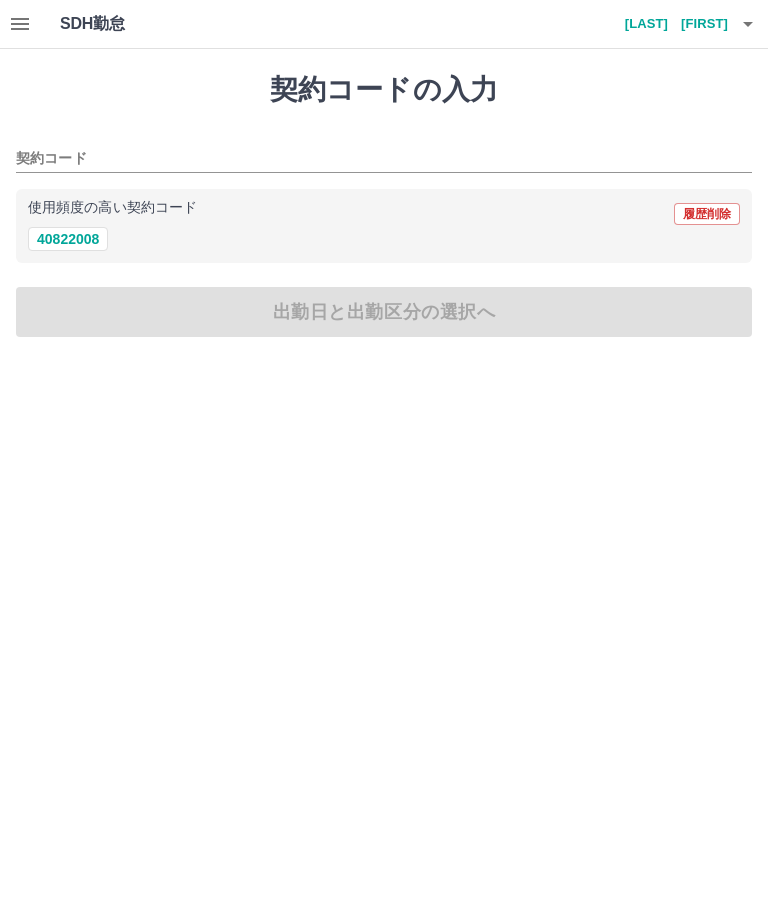 click on "契約コード" at bounding box center (369, 159) 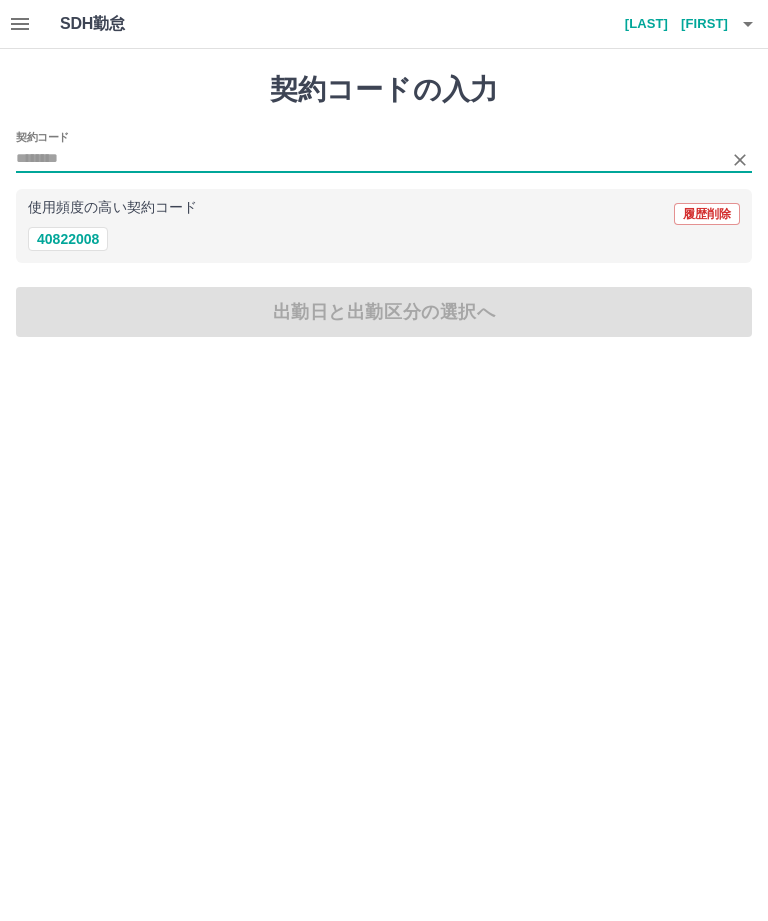 click on "40822008" at bounding box center (68, 239) 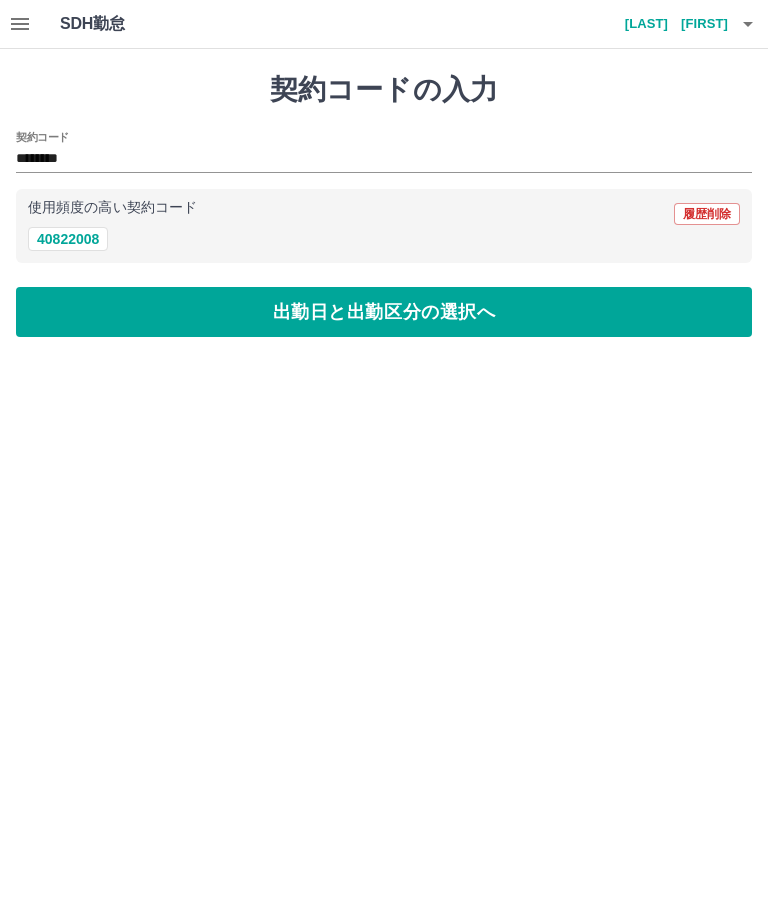 type on "********" 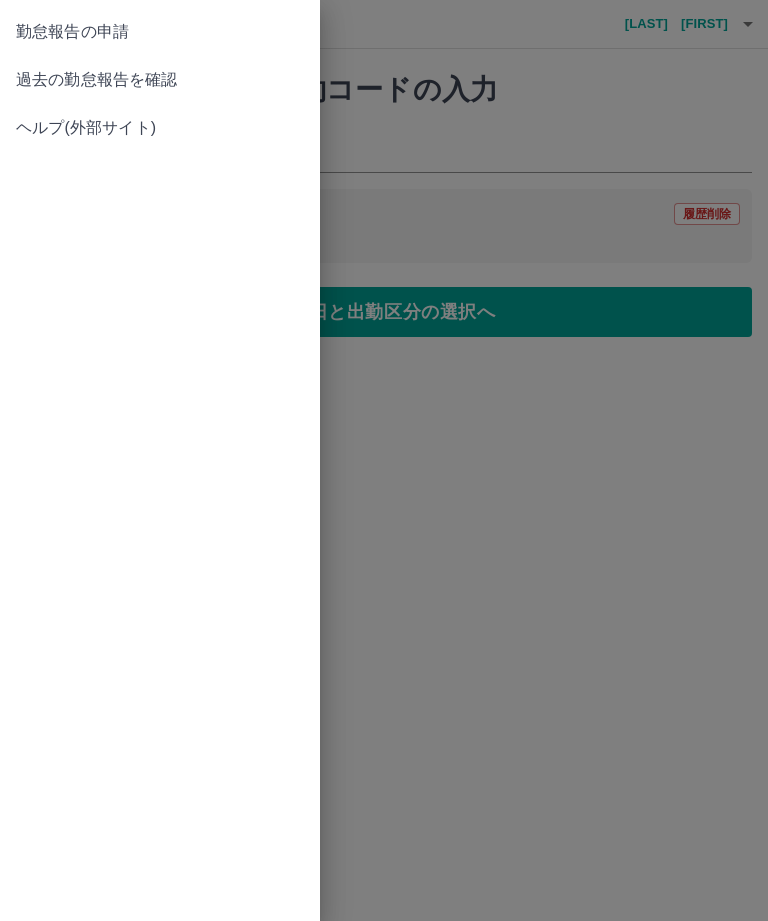 click on "過去の勤怠報告を確認" at bounding box center (160, 80) 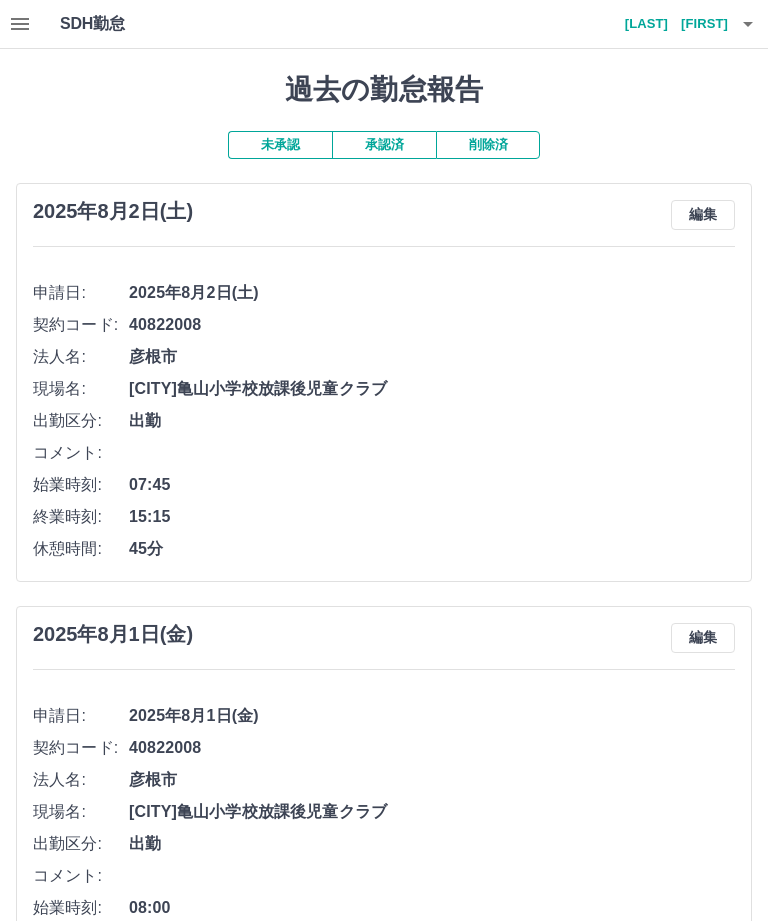 click on "承認済" at bounding box center [384, 145] 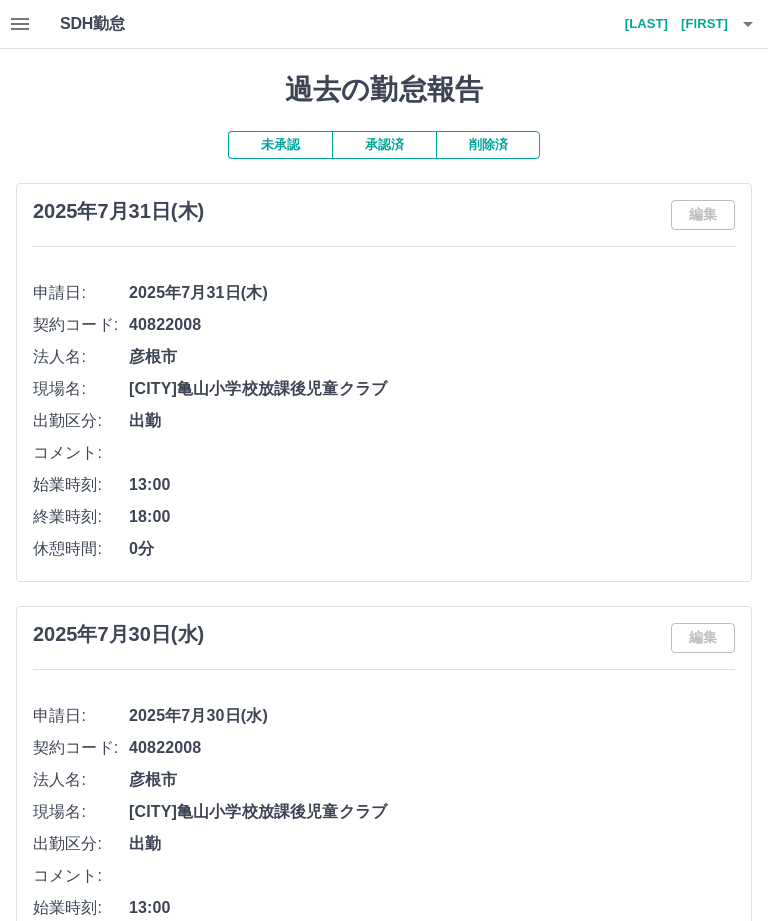 click on "2025年7月31日(木)" at bounding box center (432, 293) 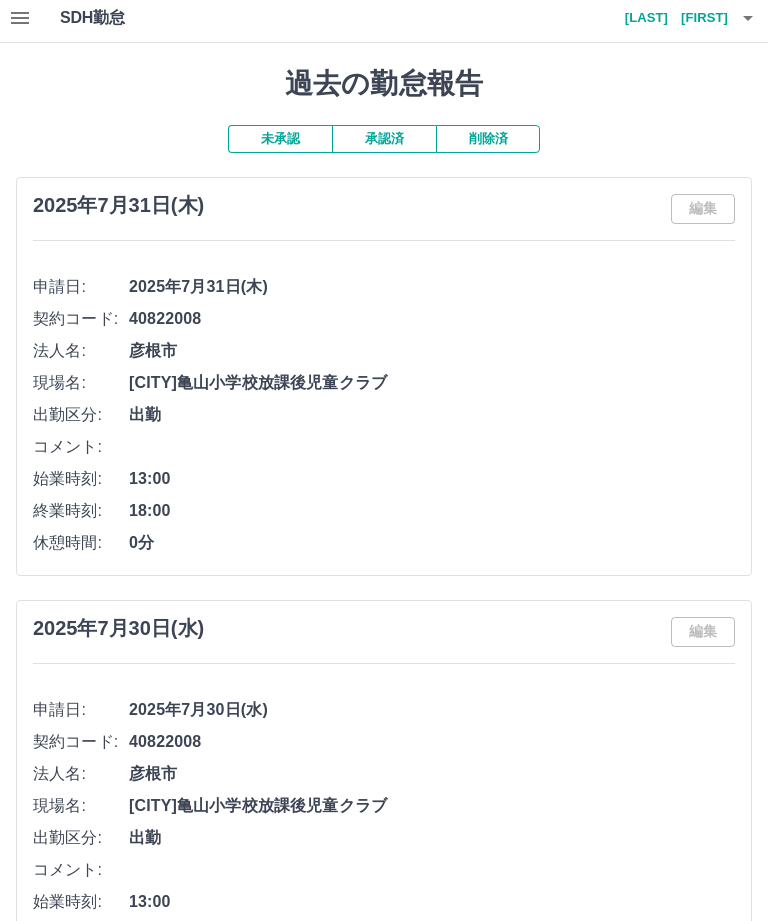 click at bounding box center [20, 18] 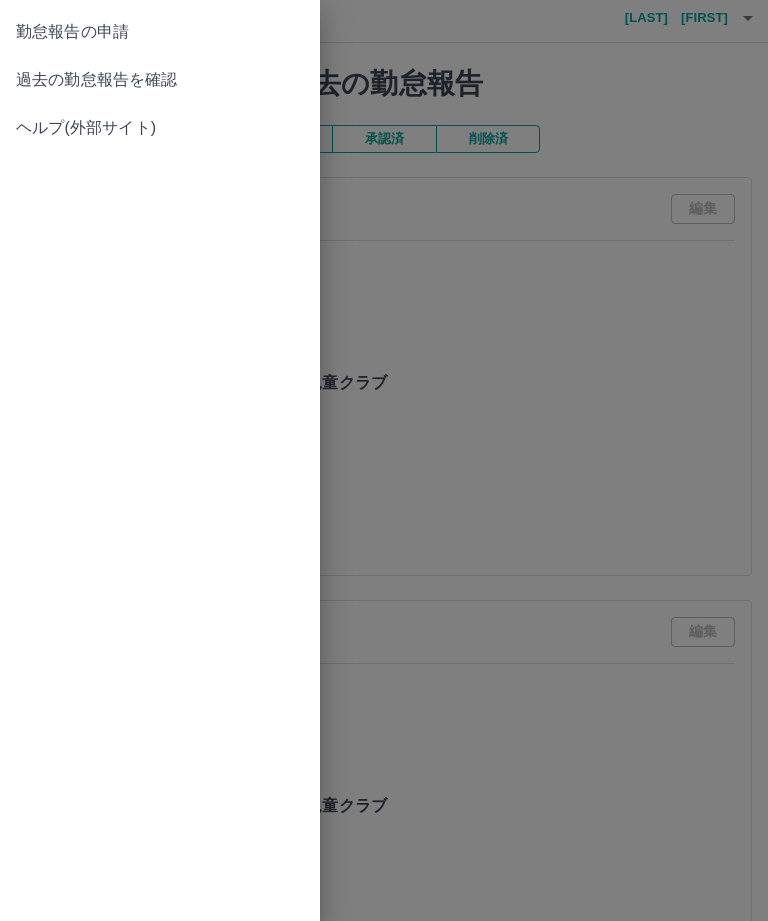 click on "過去の勤怠報告を確認" at bounding box center (160, 80) 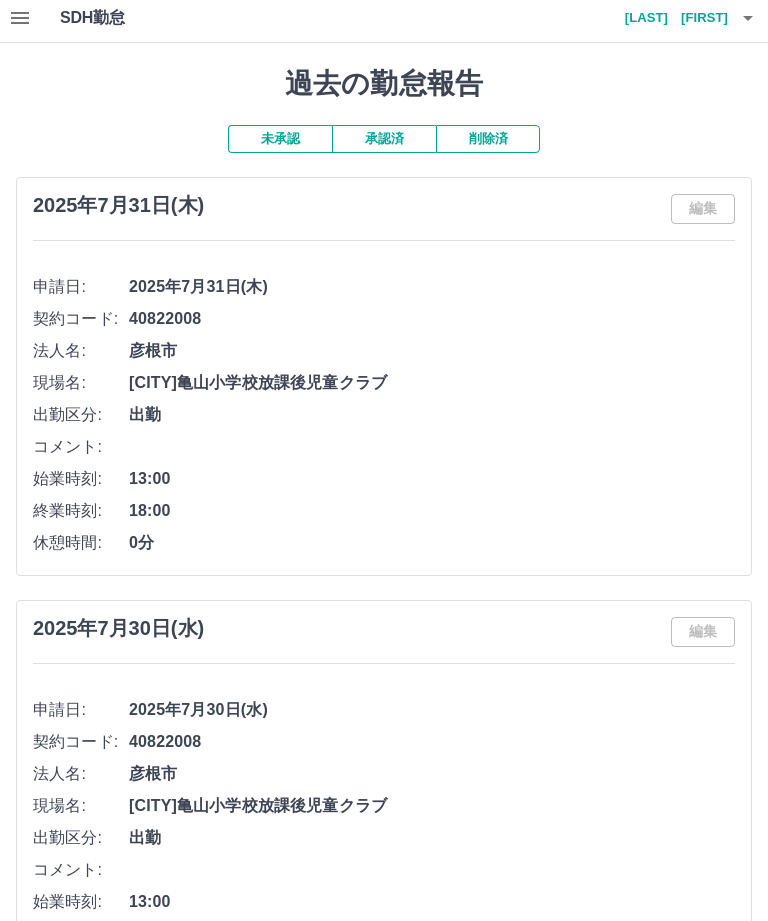scroll, scrollTop: 0, scrollLeft: 0, axis: both 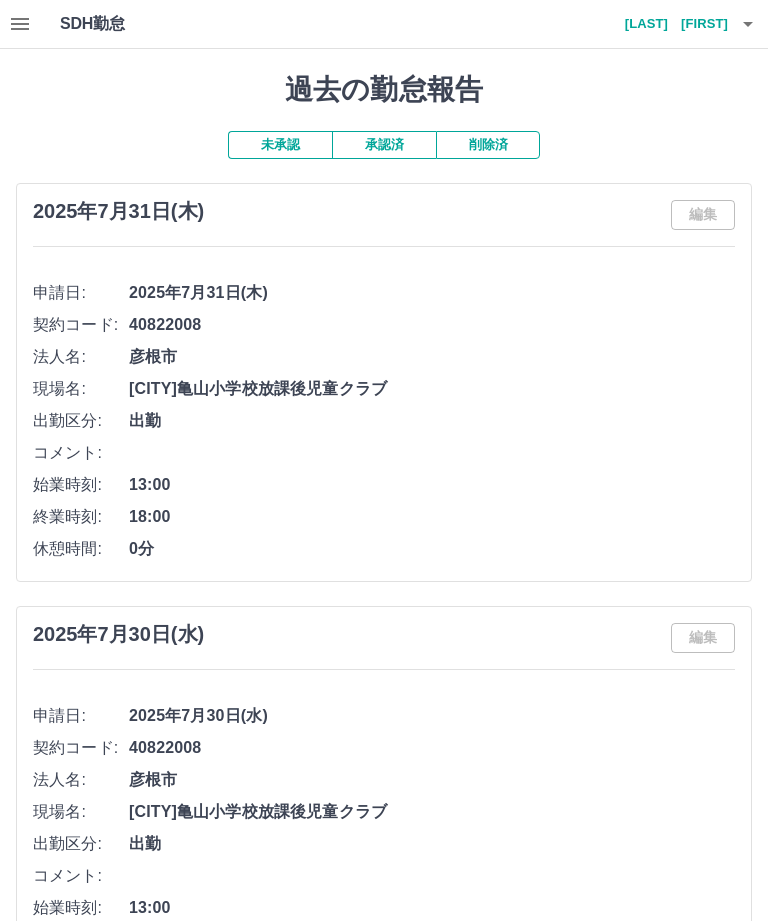 click on "承認済" at bounding box center (384, 145) 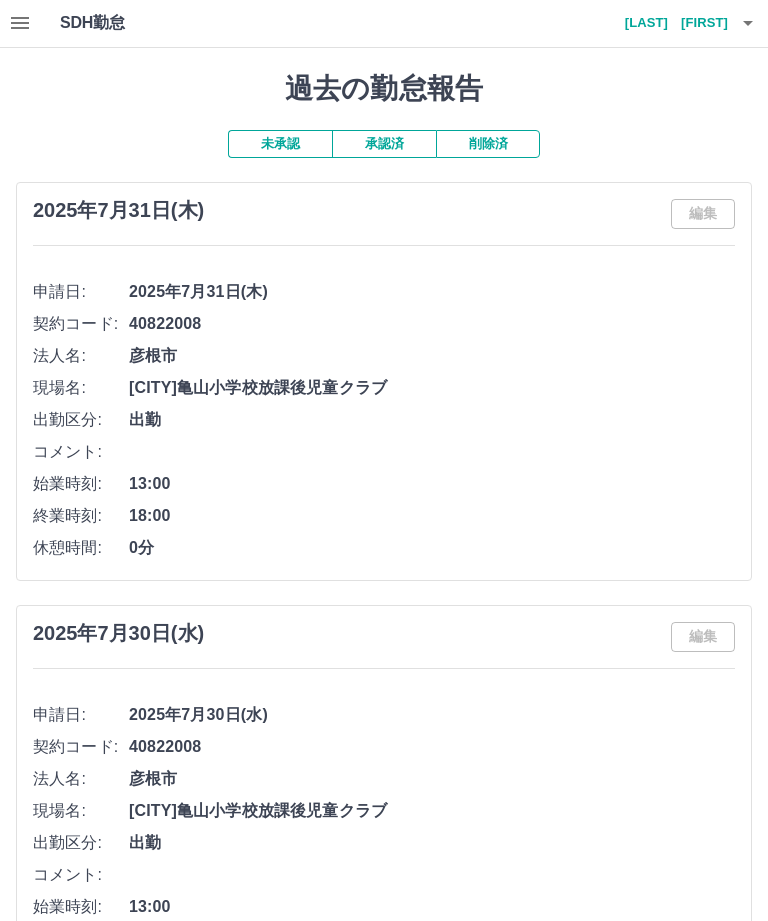 click at bounding box center (20, 23) 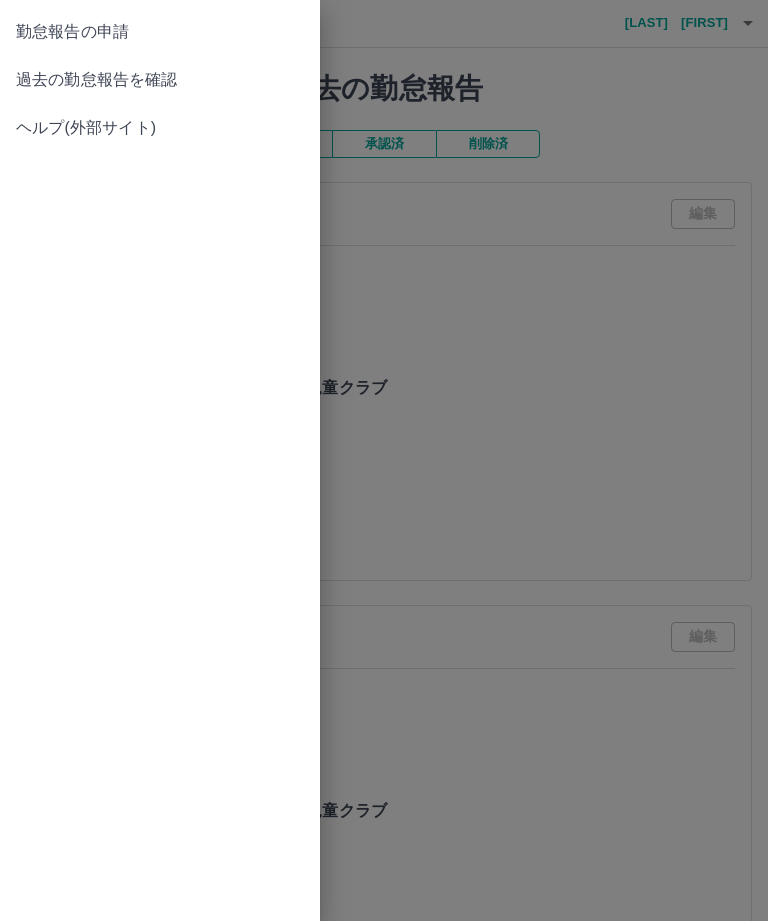 click on "過去の勤怠報告を確認" at bounding box center (160, 80) 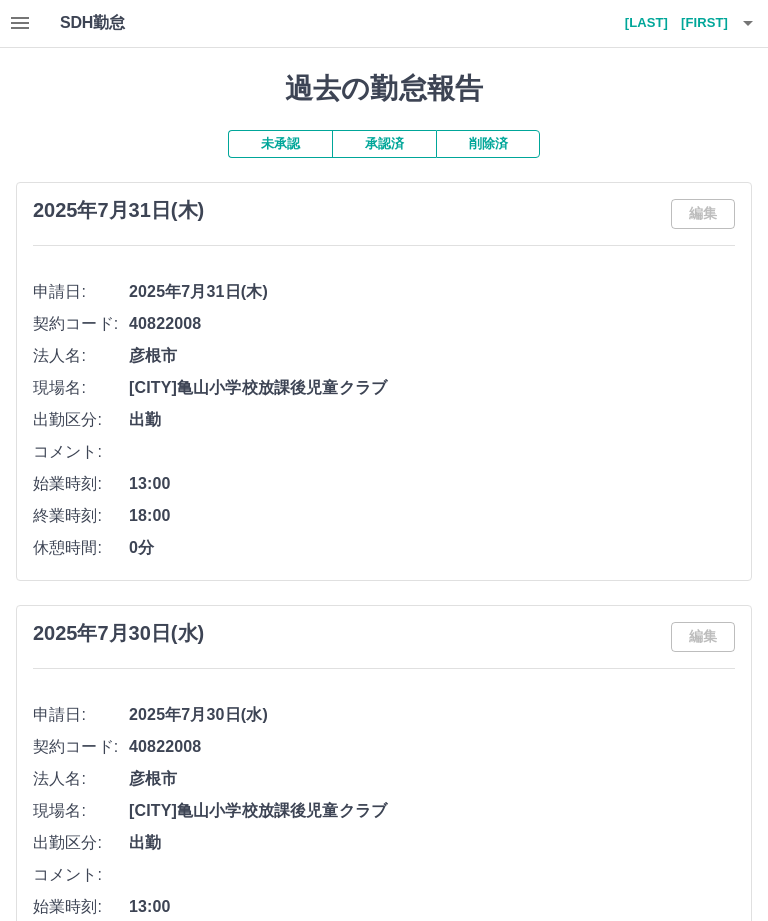 scroll, scrollTop: 0, scrollLeft: 0, axis: both 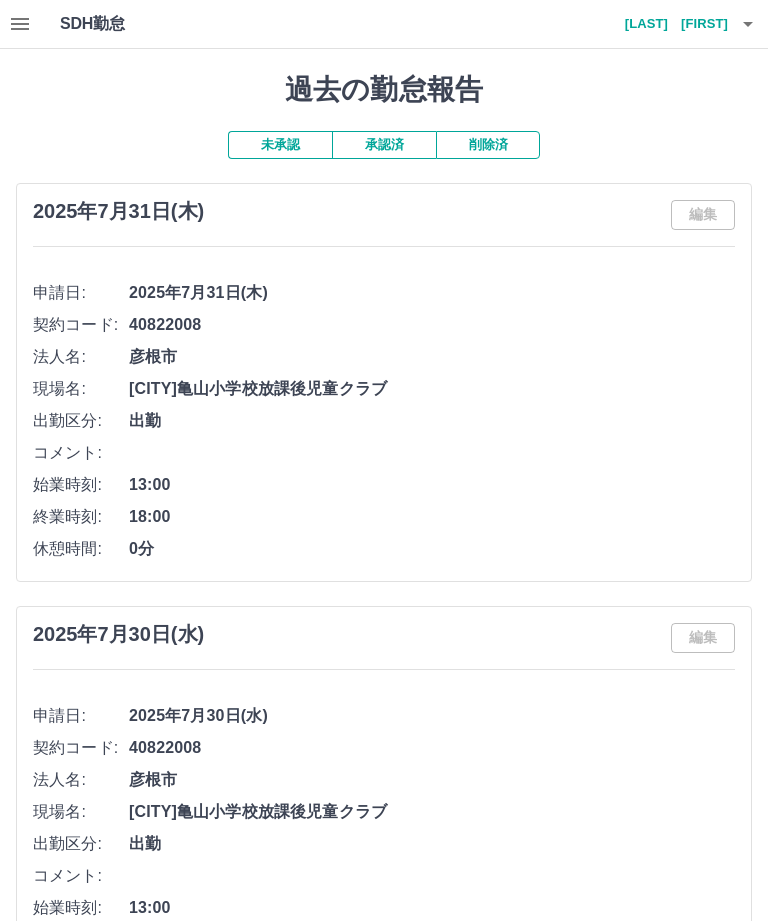 click on "未承認" at bounding box center (280, 145) 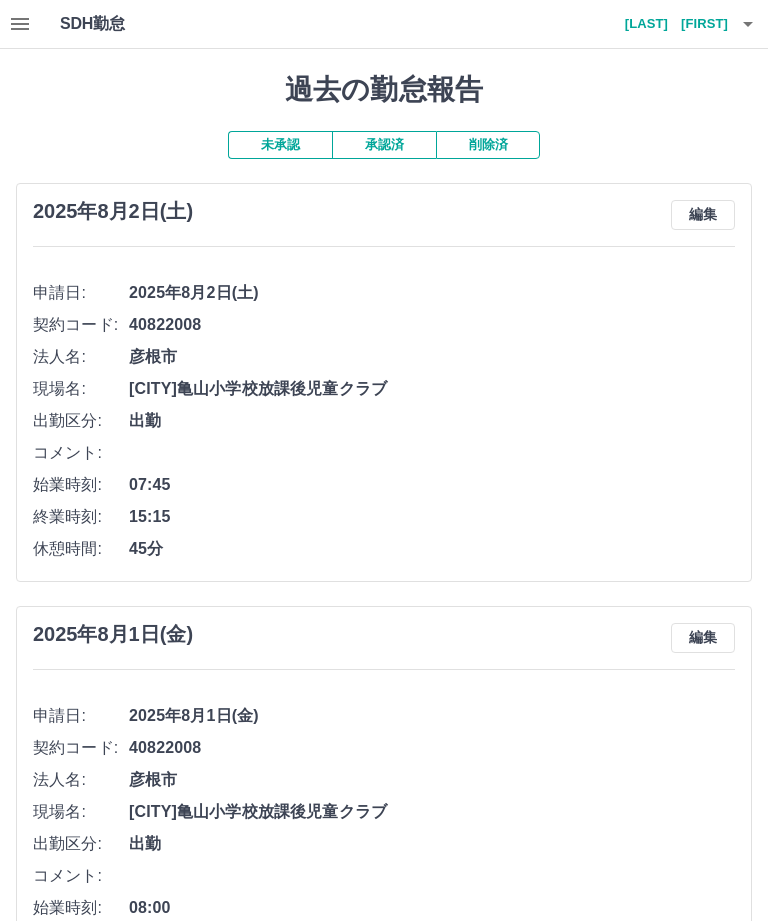 click on "編集" at bounding box center (703, 215) 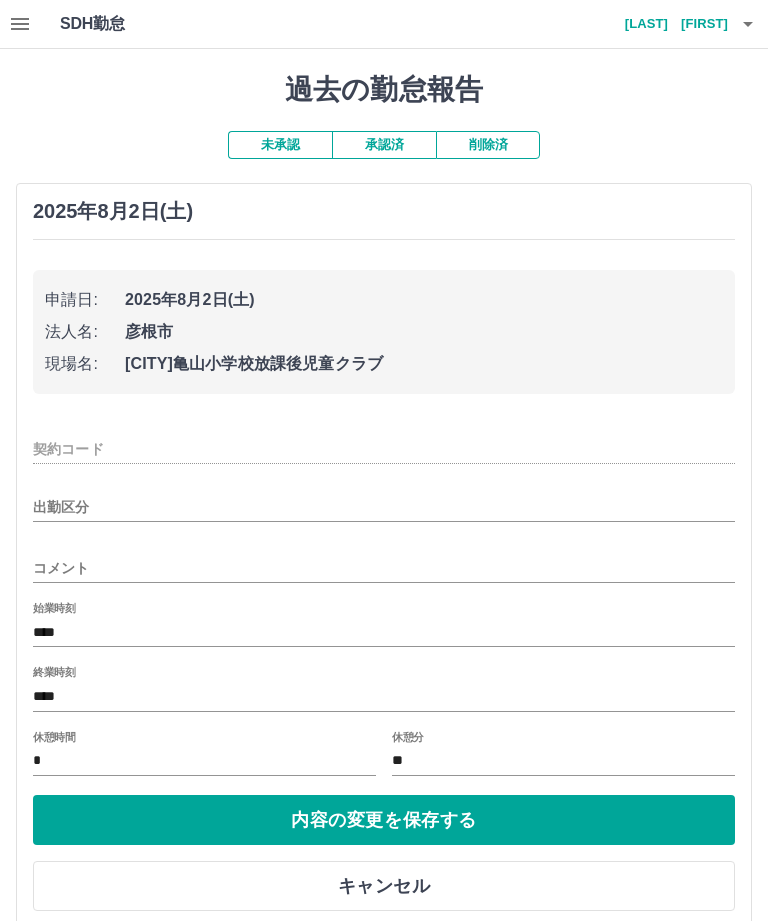 type on "********" 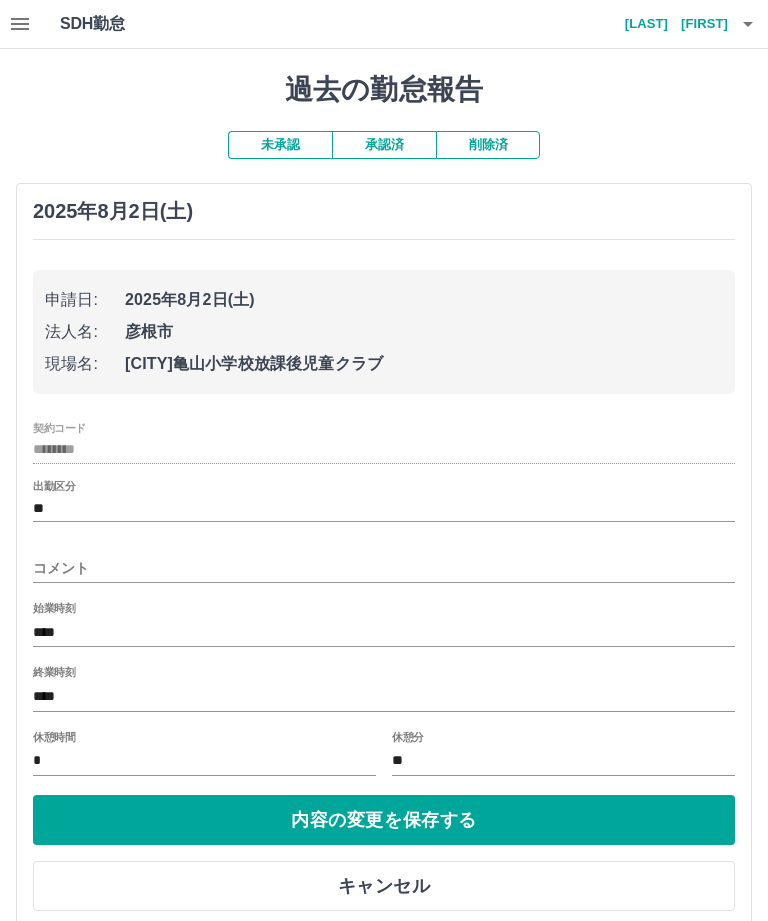 click on "出勤区分 **" at bounding box center [384, 501] 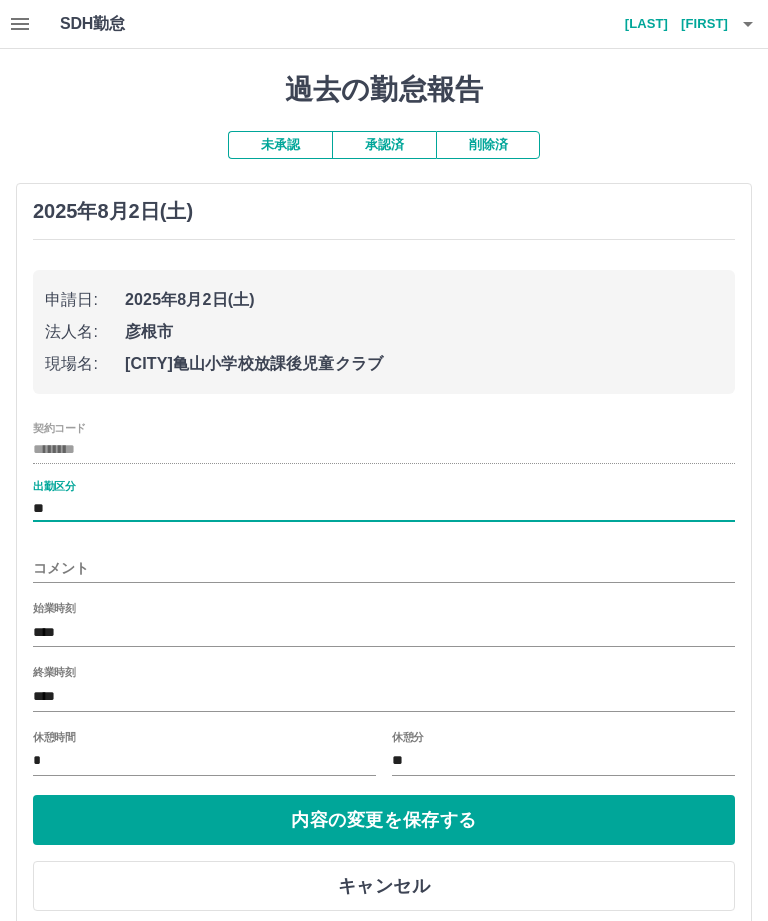 click on "**" at bounding box center (384, 508) 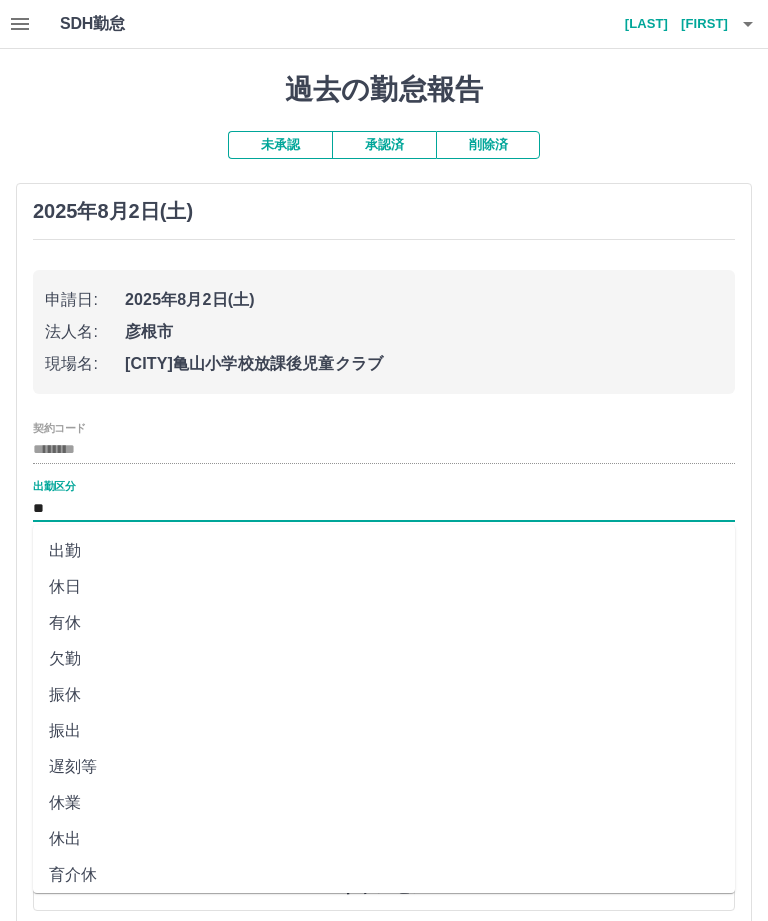 click on "休日" at bounding box center (384, 587) 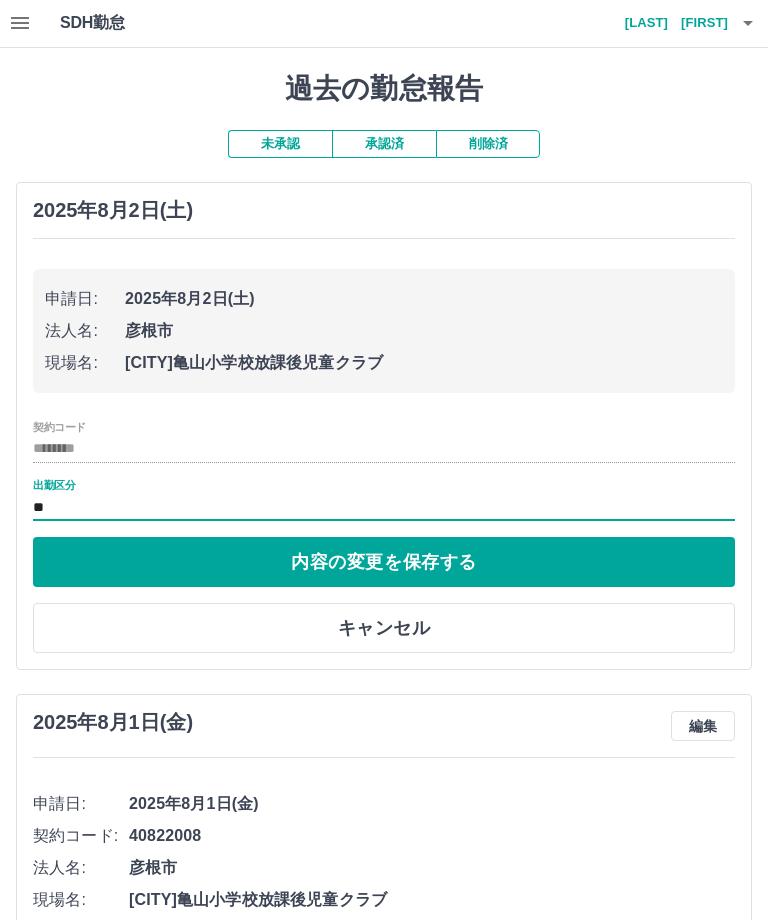 scroll, scrollTop: 2, scrollLeft: 0, axis: vertical 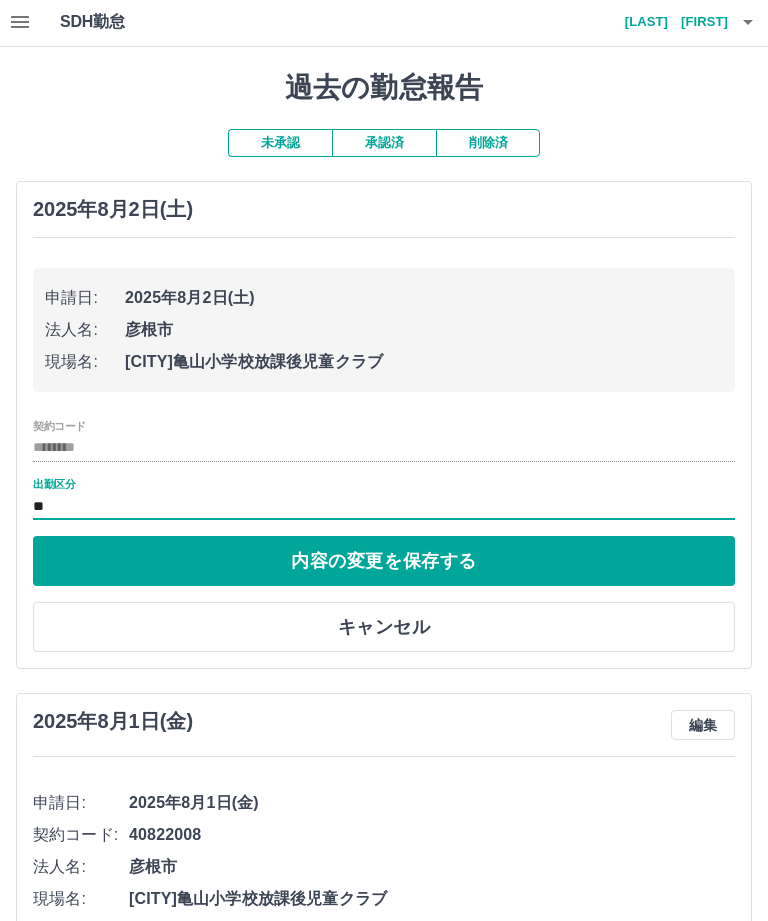click on "内容の変更を保存する" at bounding box center (384, 561) 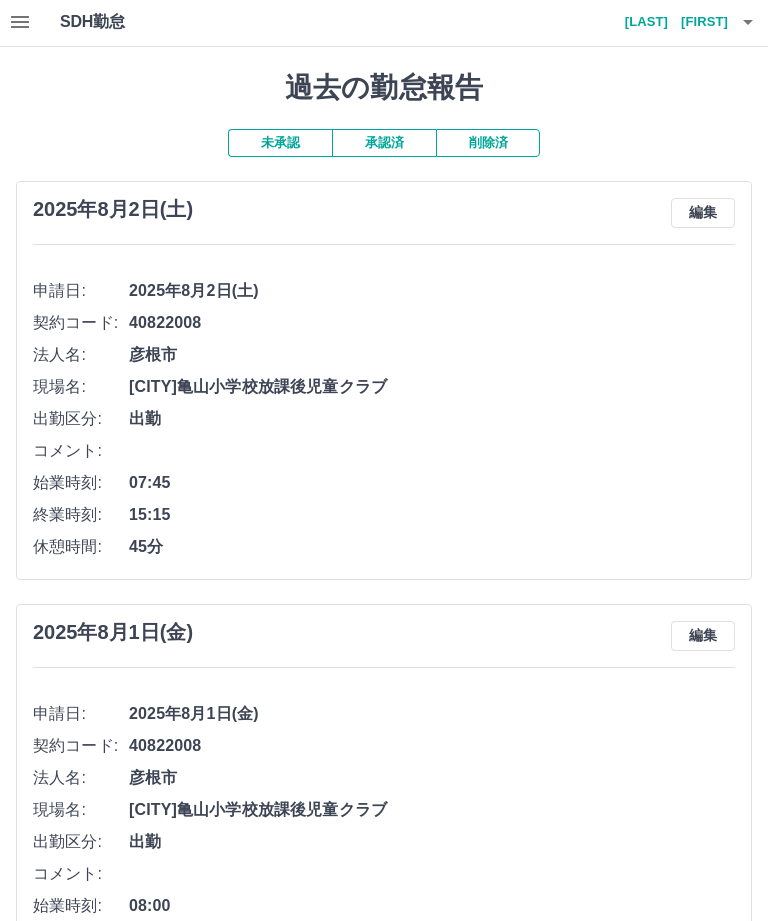 click at bounding box center [384, 460] 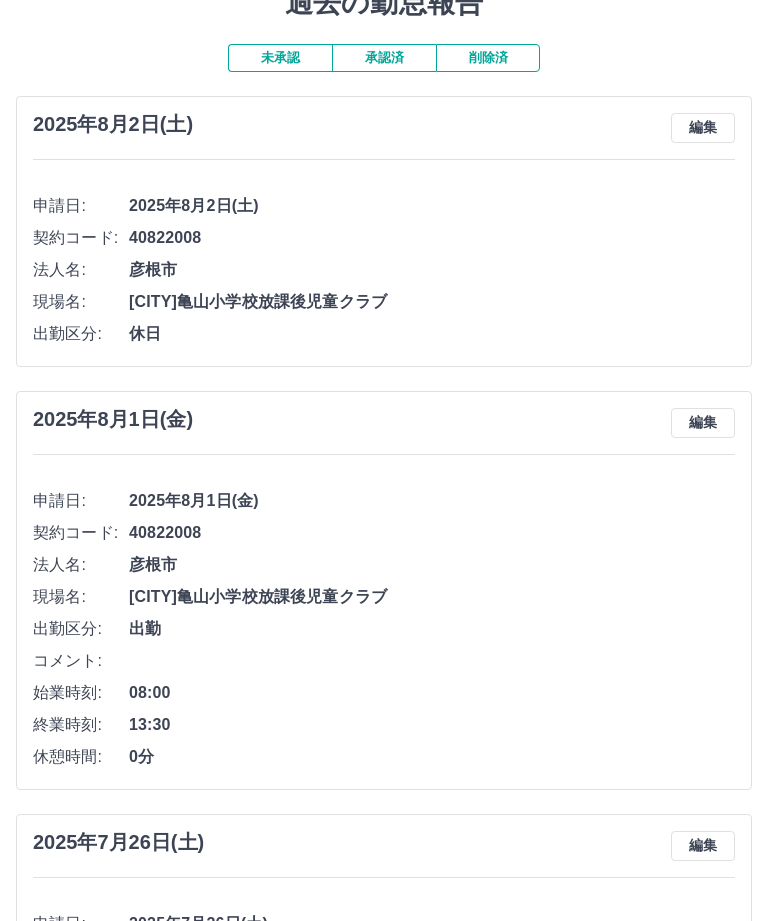 scroll, scrollTop: 0, scrollLeft: 0, axis: both 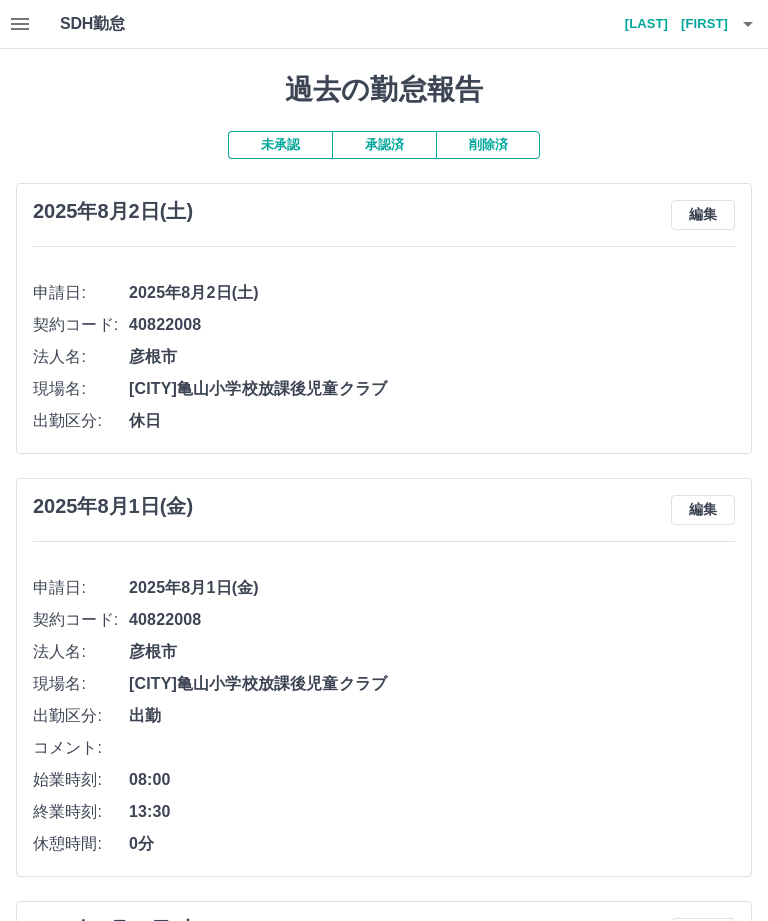 click at bounding box center [748, 24] 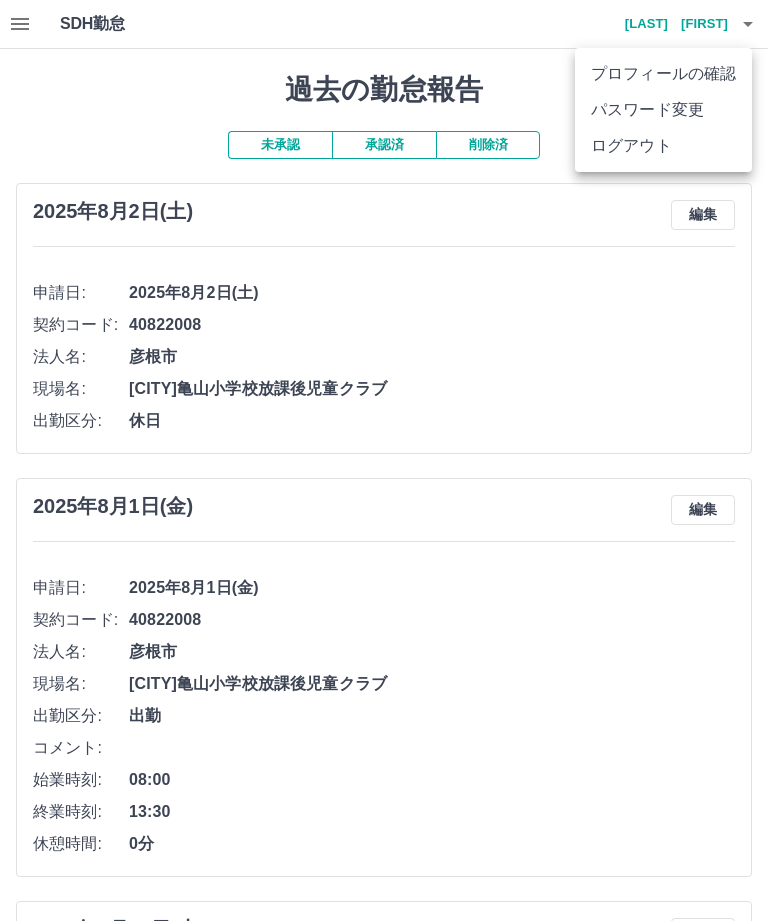 click on "ログアウト" at bounding box center (663, 146) 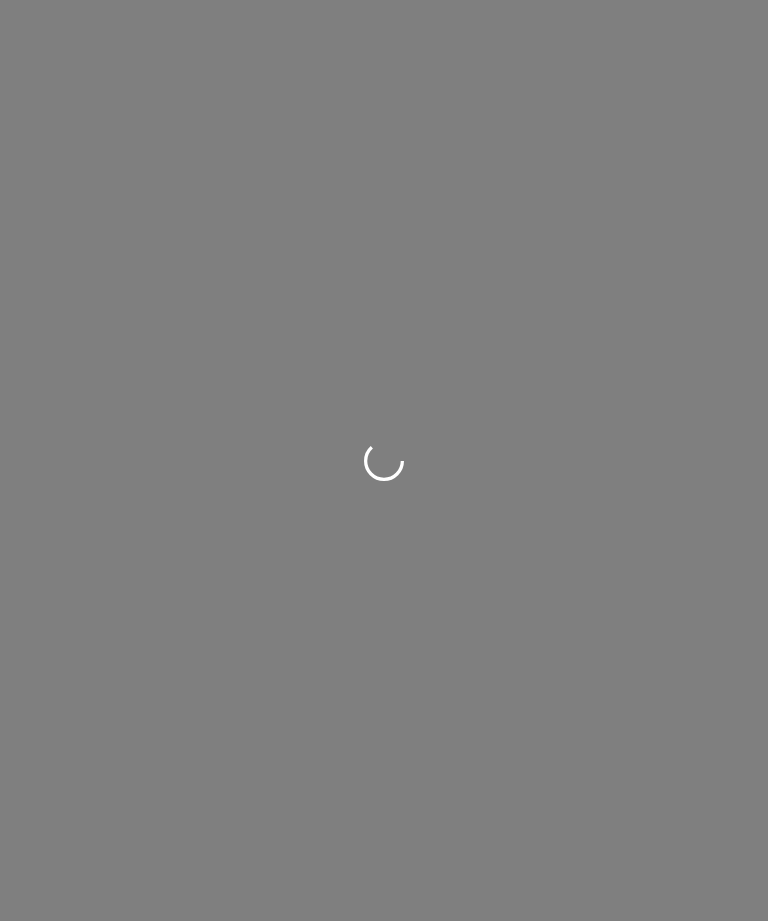 scroll, scrollTop: 0, scrollLeft: 0, axis: both 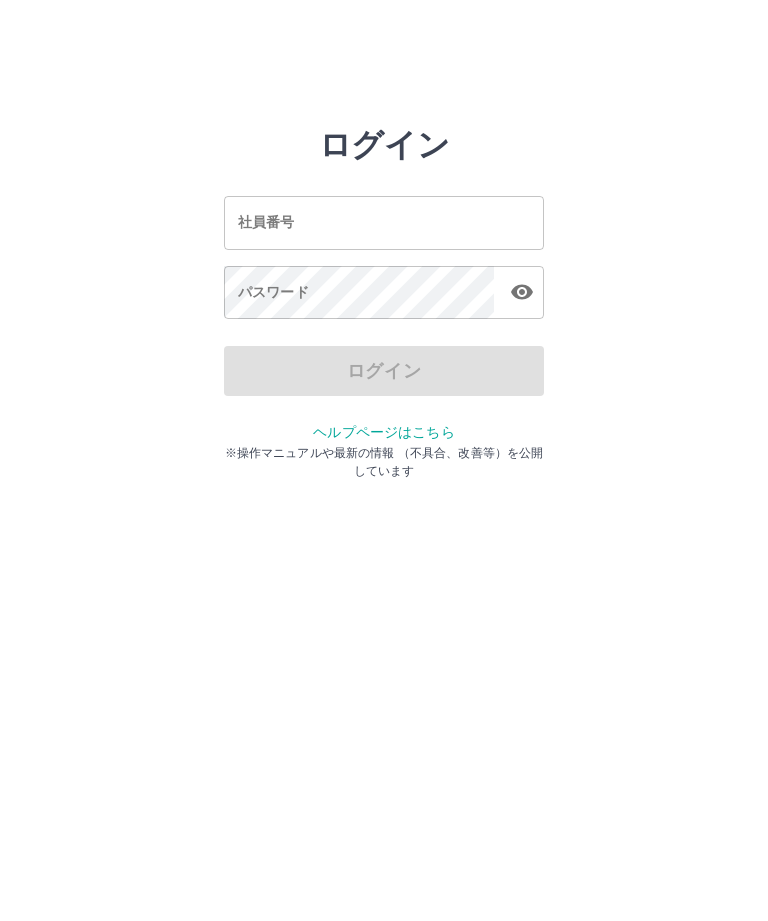 click on "社員番号" at bounding box center [384, 222] 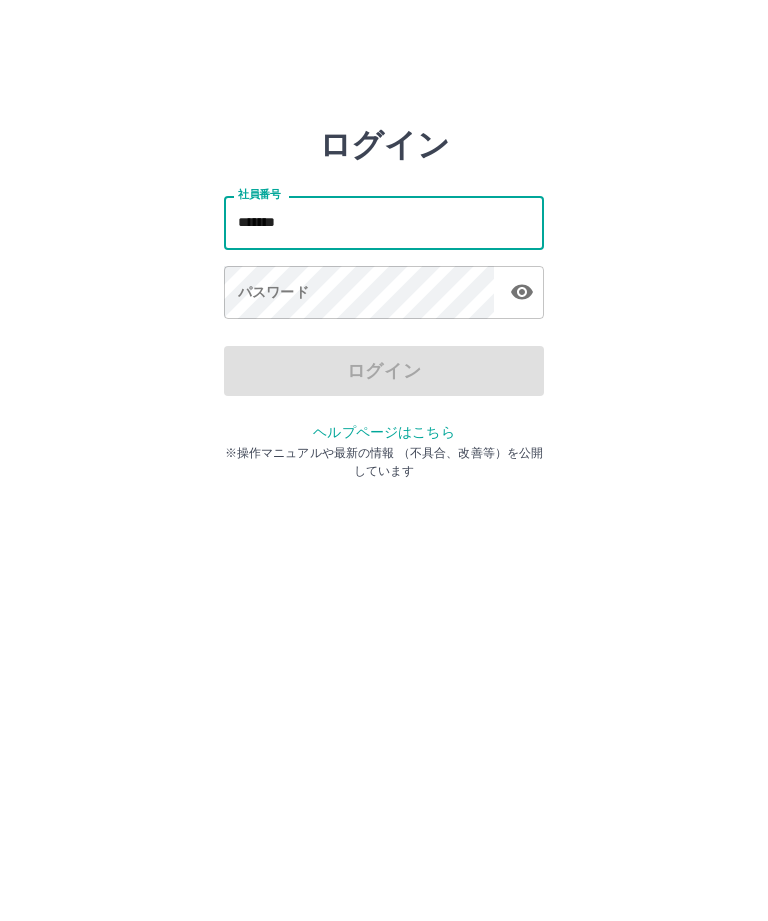 type on "*******" 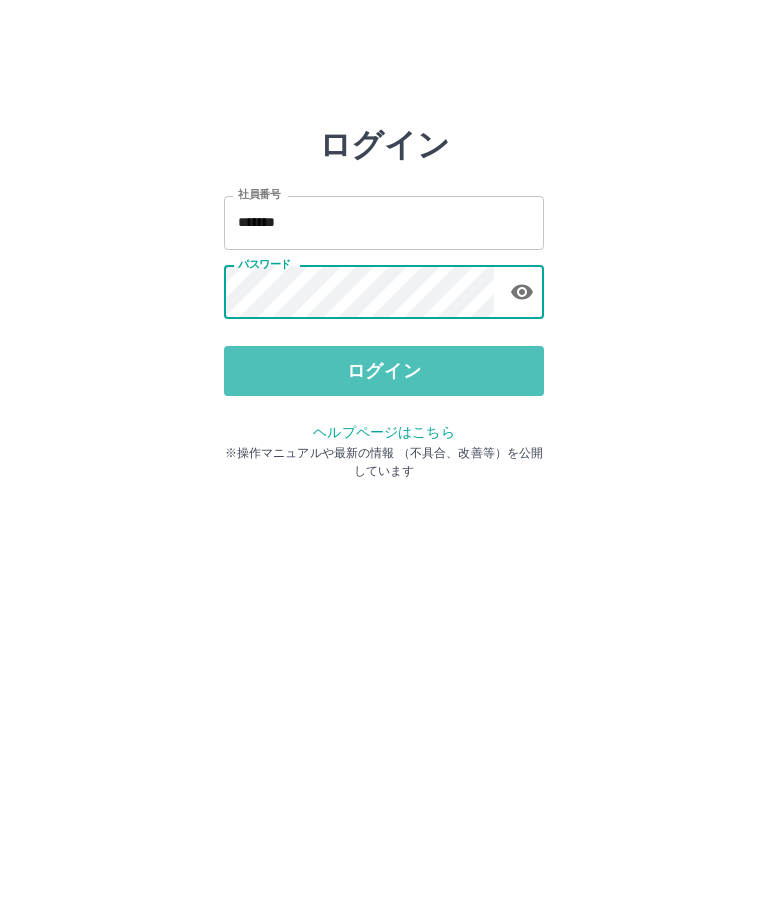 click on "ログイン" at bounding box center [384, 371] 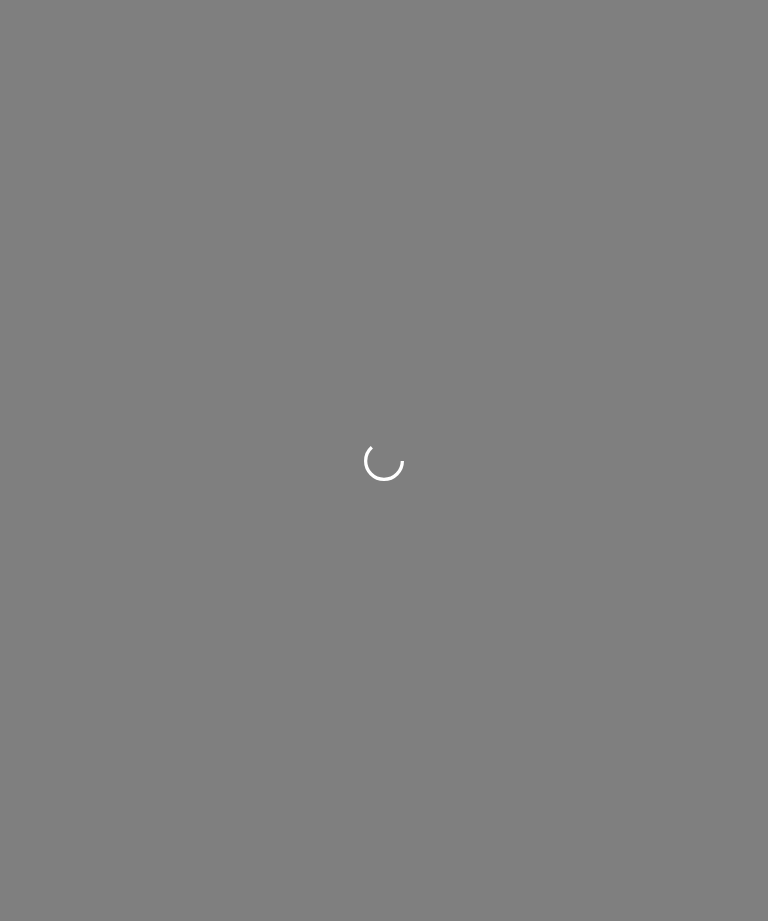 scroll, scrollTop: 0, scrollLeft: 0, axis: both 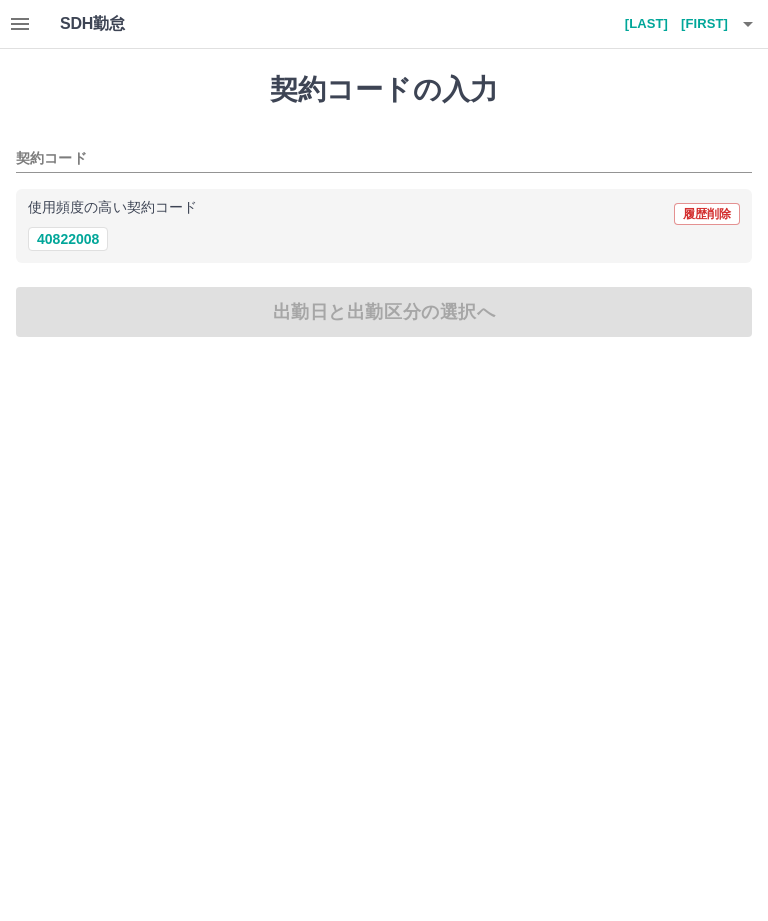 click on "40822008" at bounding box center (68, 239) 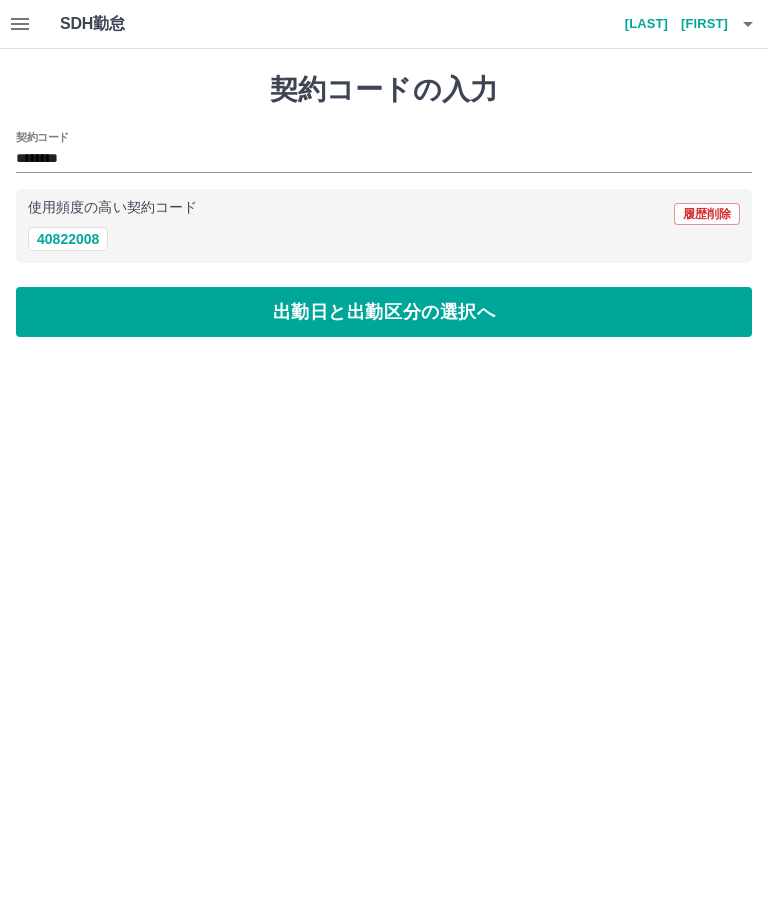 type on "********" 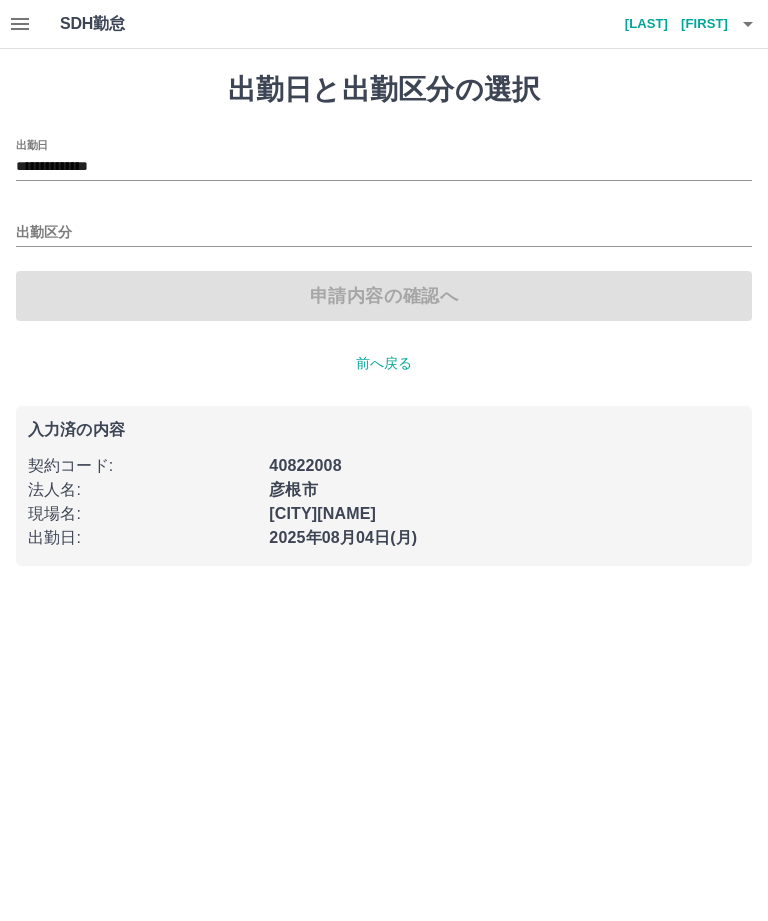 click on "**********" at bounding box center [384, 167] 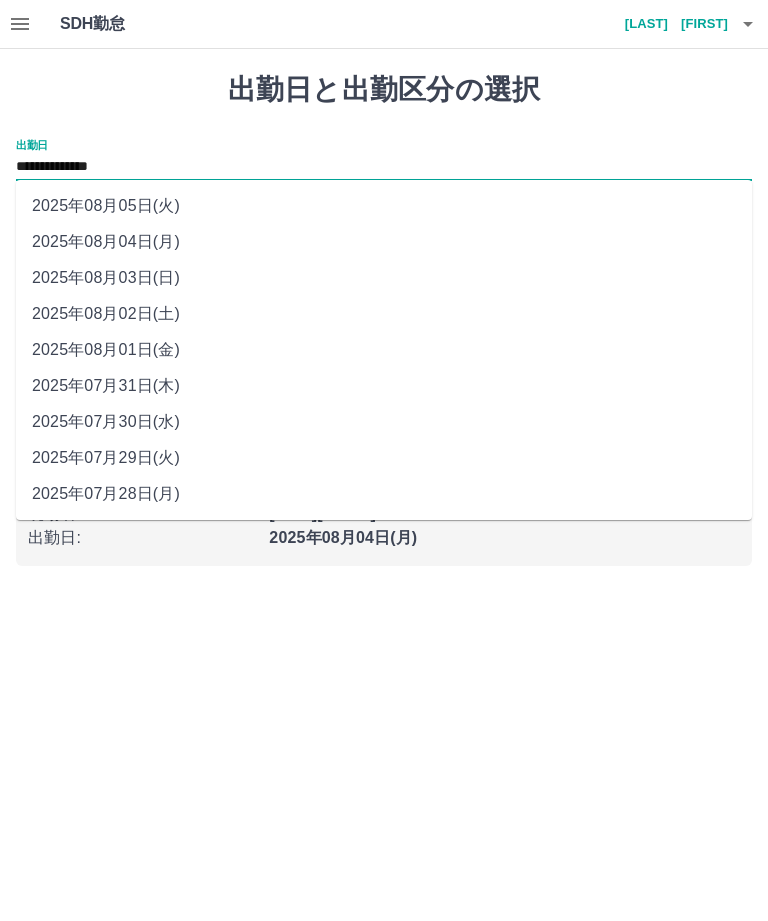 click on "2025年08月02日(土)" at bounding box center (384, 314) 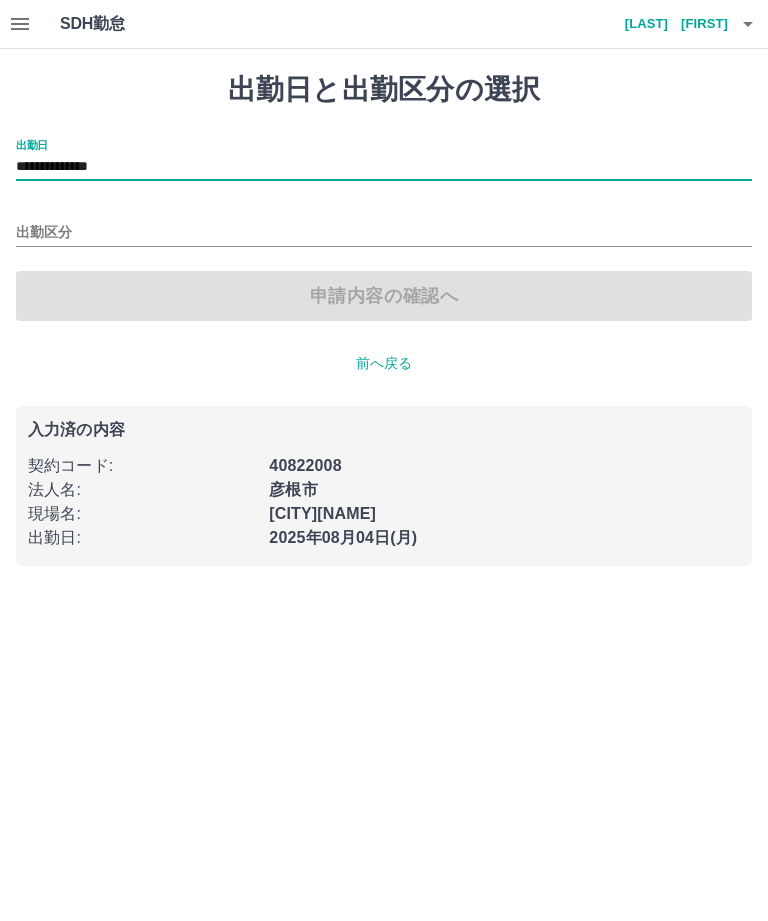 click on "出勤区分" at bounding box center [384, 233] 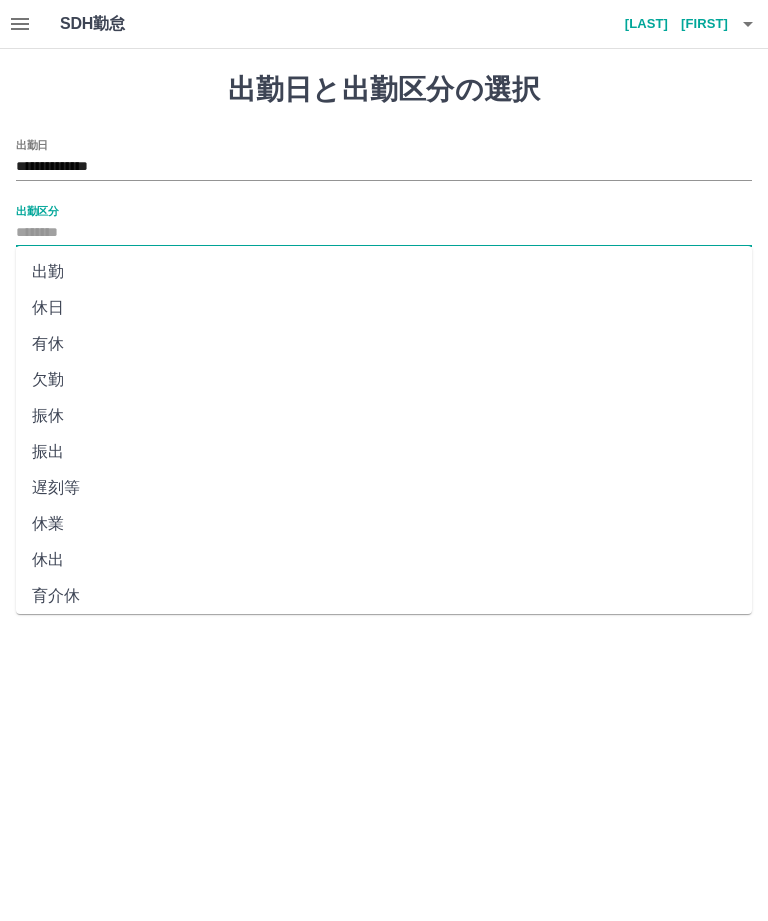 click on "休出" at bounding box center [384, 560] 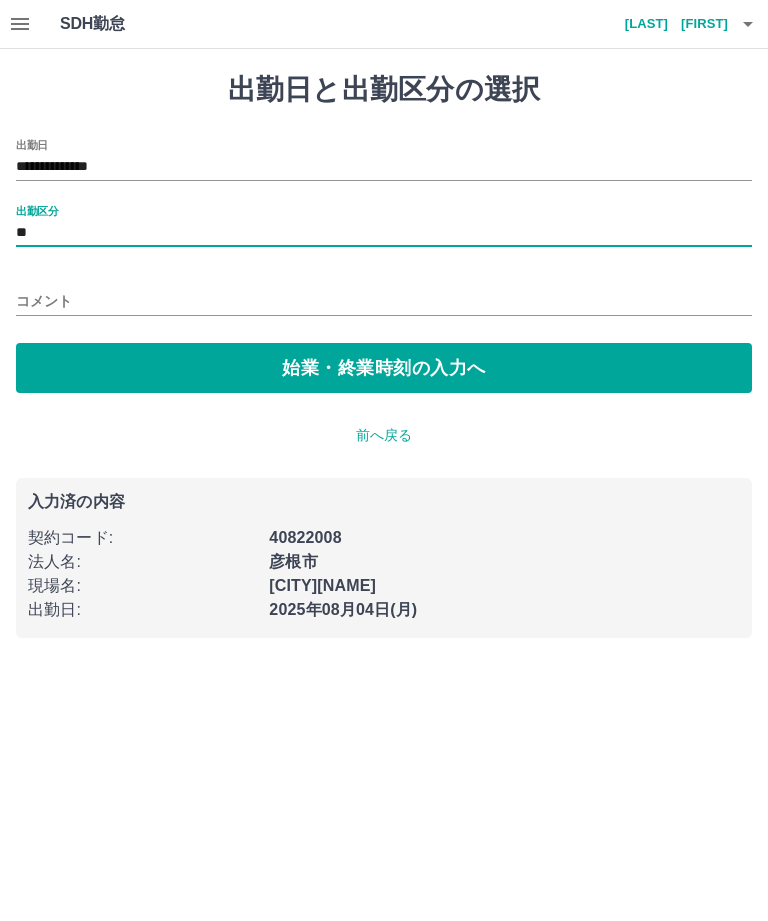 click on "コメント" at bounding box center [384, 301] 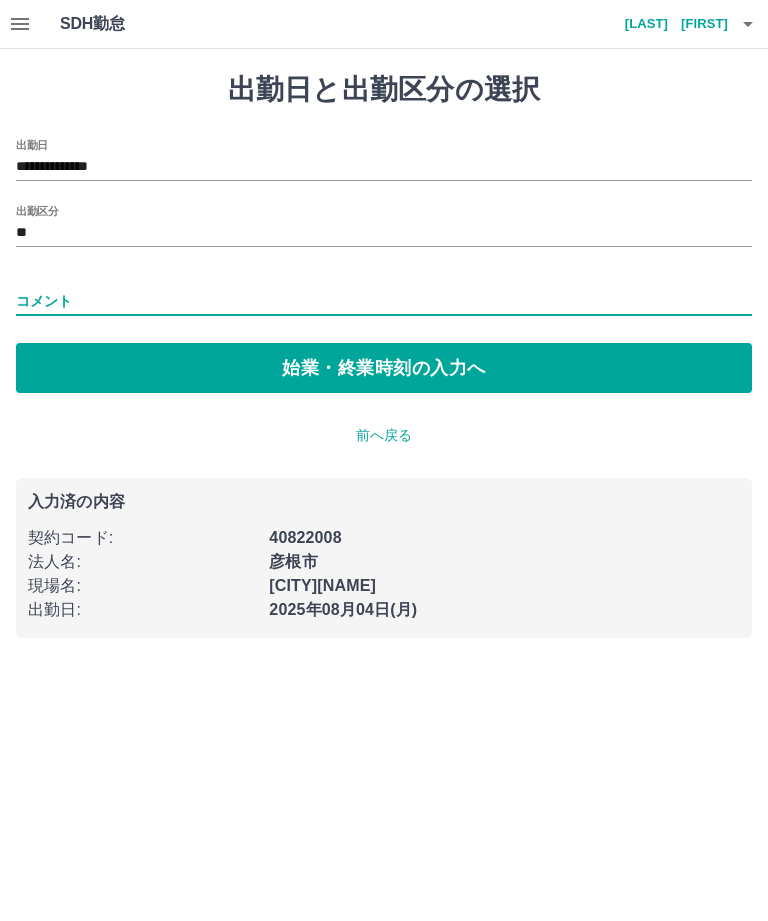 click on "始業・終業時刻の入力へ" at bounding box center [384, 368] 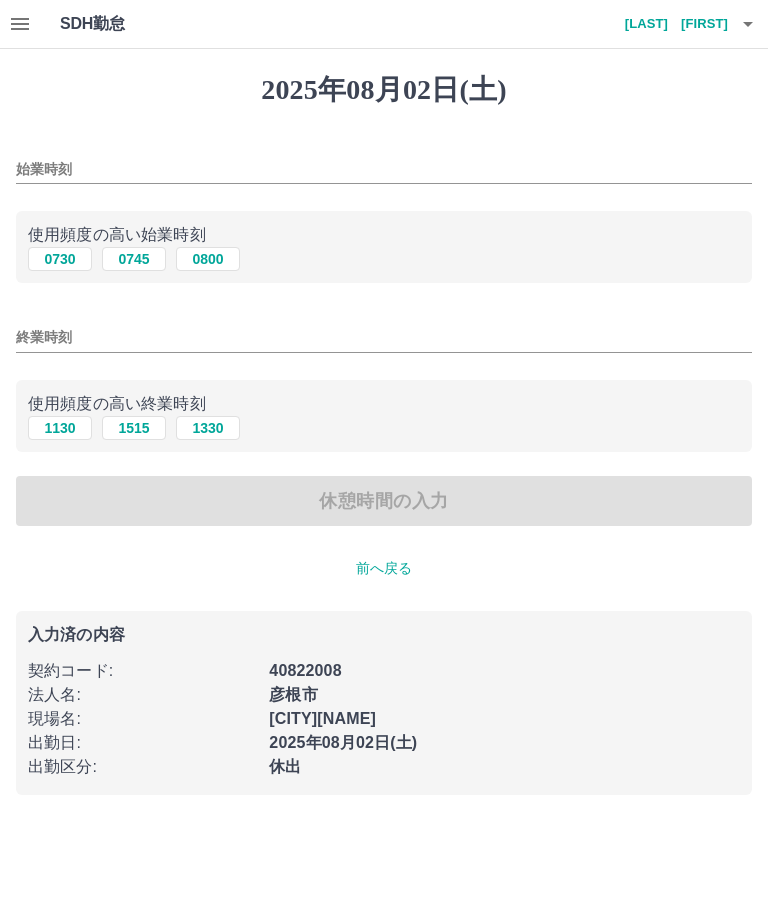 click on "始業時刻" at bounding box center (384, 169) 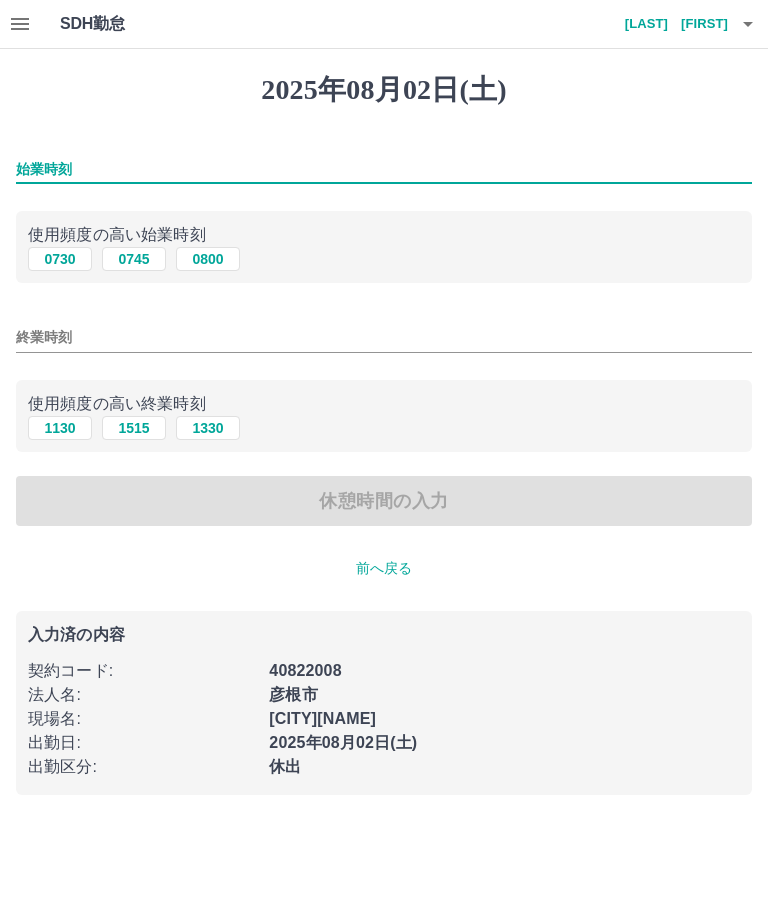 click on "0730" at bounding box center (60, 259) 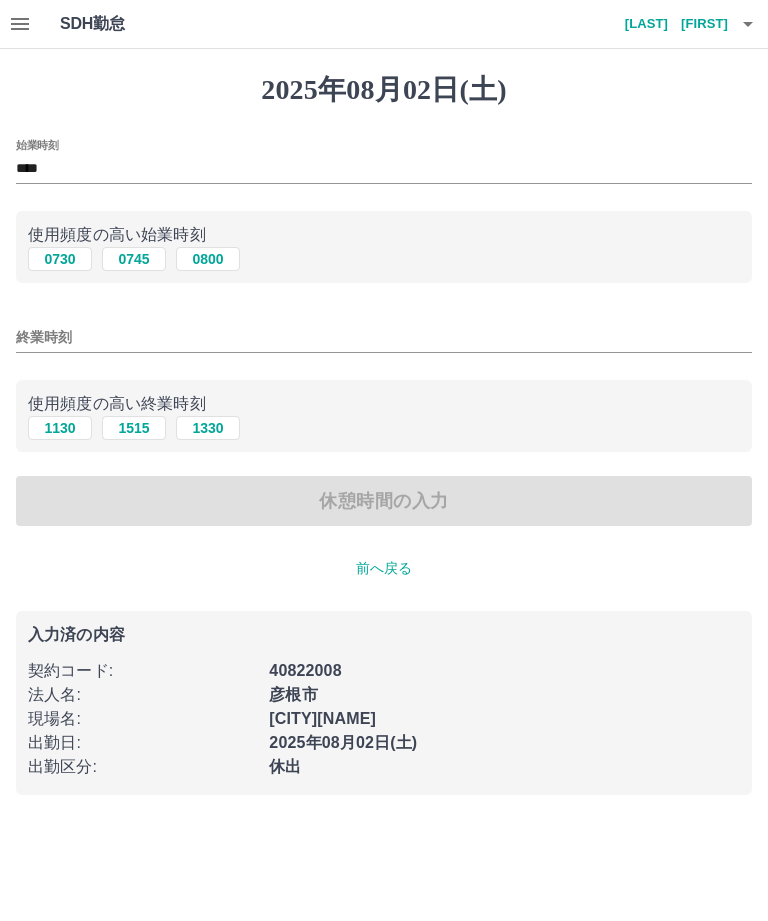 click on "終業時刻" at bounding box center [384, 337] 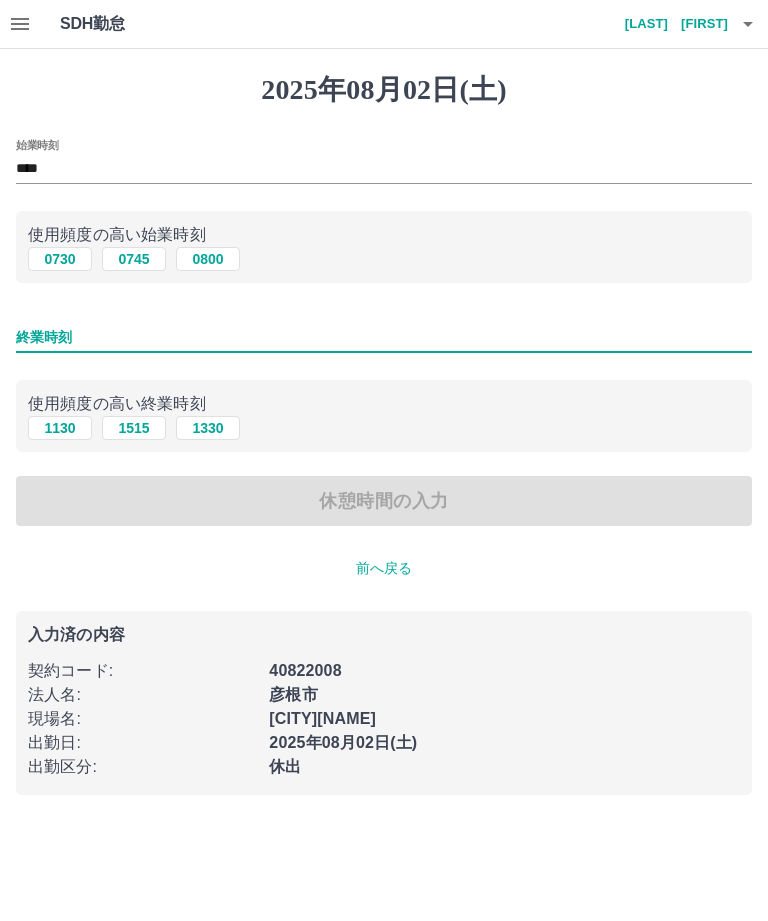 click on "1130" at bounding box center [60, 428] 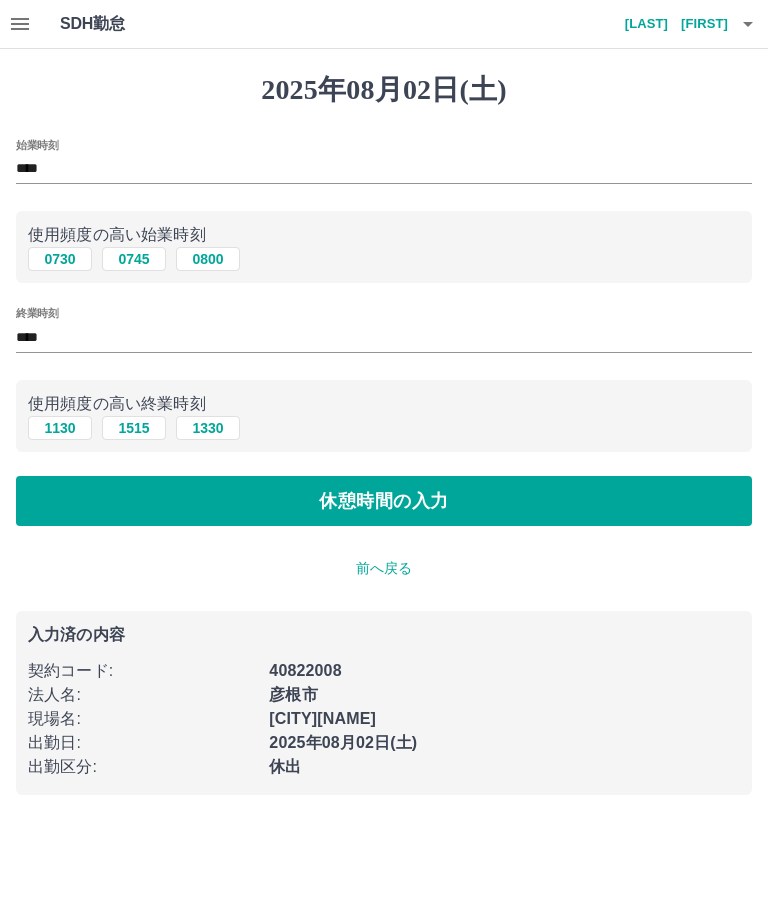 click on "休憩時間の入力" at bounding box center [384, 501] 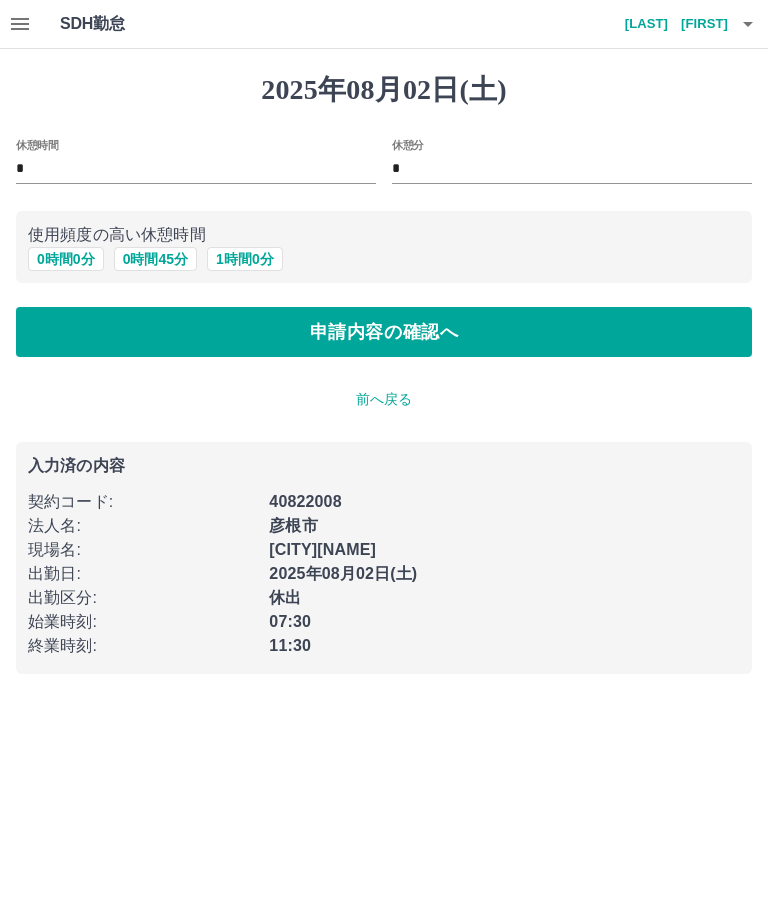 click on "0 時間 0 分" at bounding box center [66, 259] 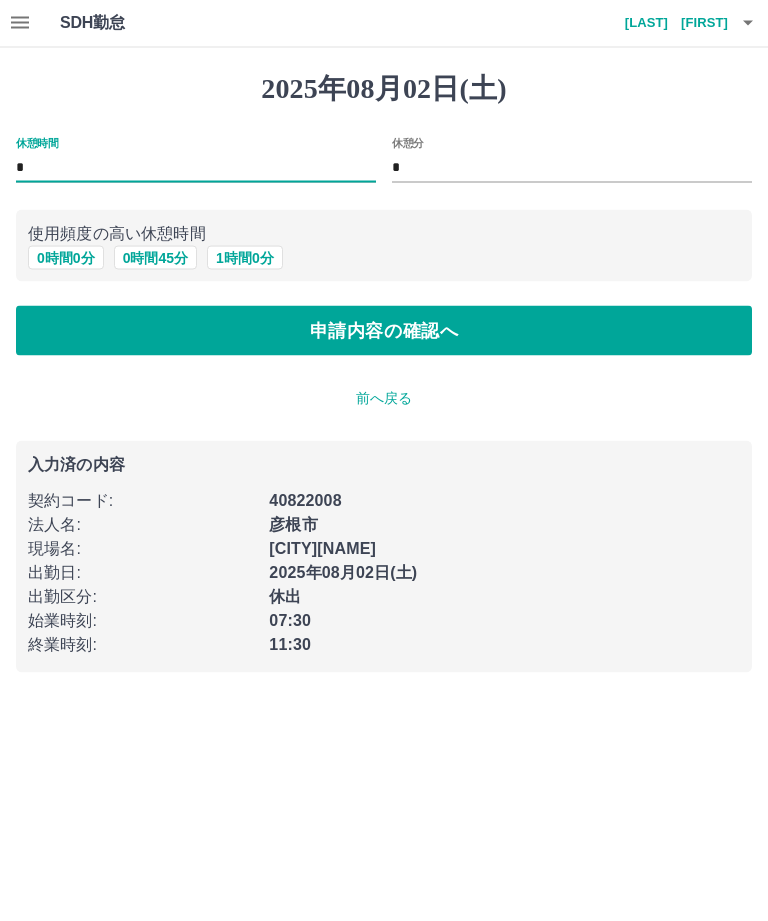 click on "0 時間 0 分" at bounding box center [66, 259] 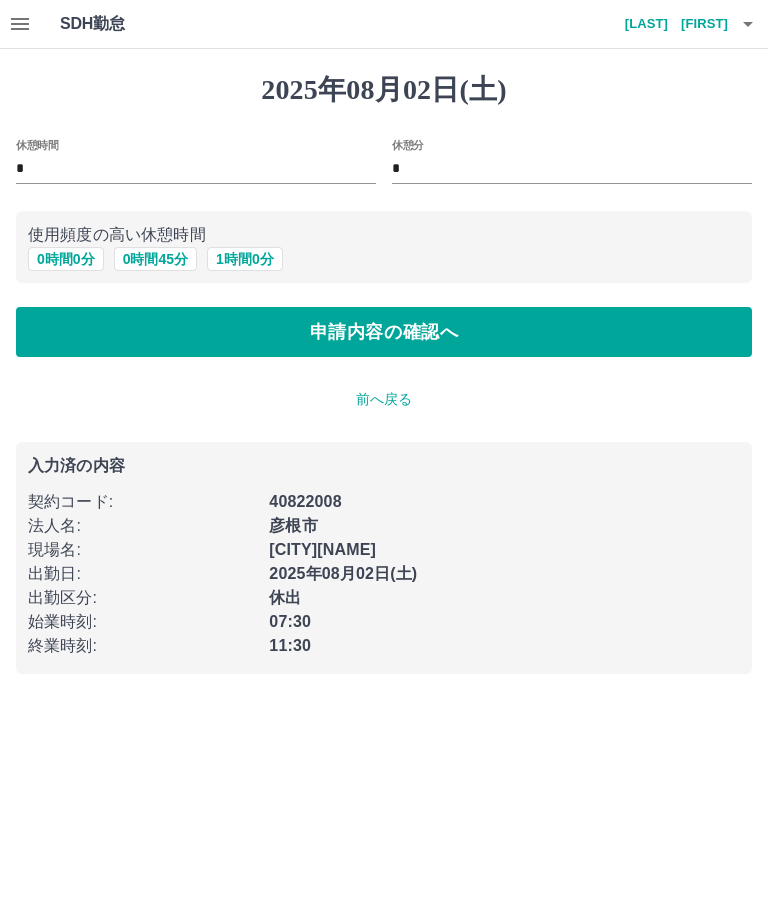 click on "申請内容の確認へ" at bounding box center [384, 332] 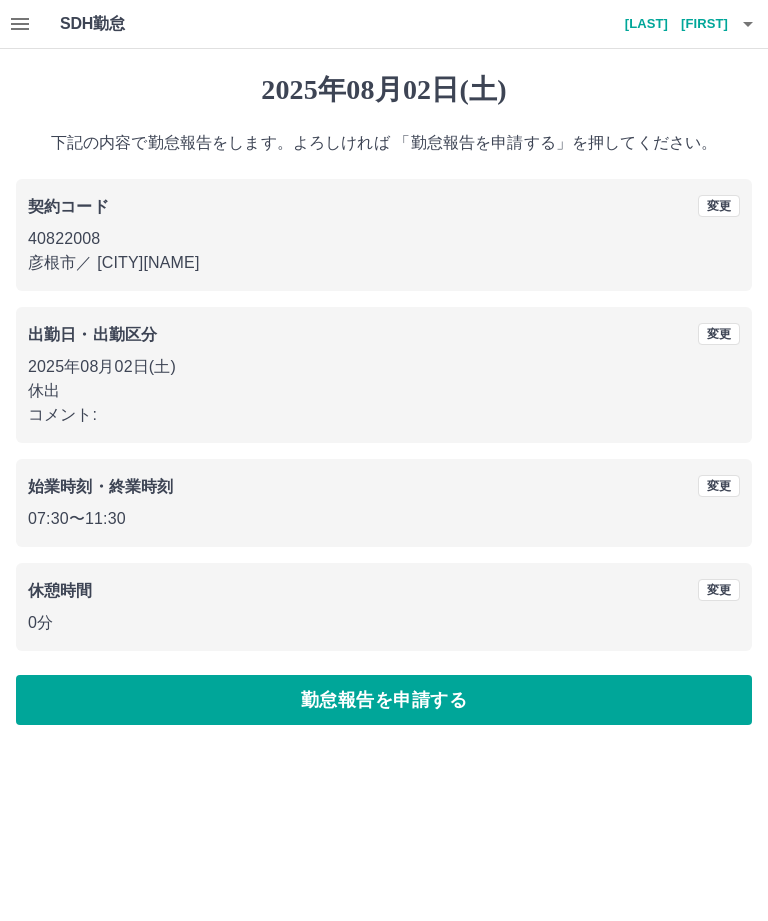 click on "勤怠報告を申請する" at bounding box center (384, 700) 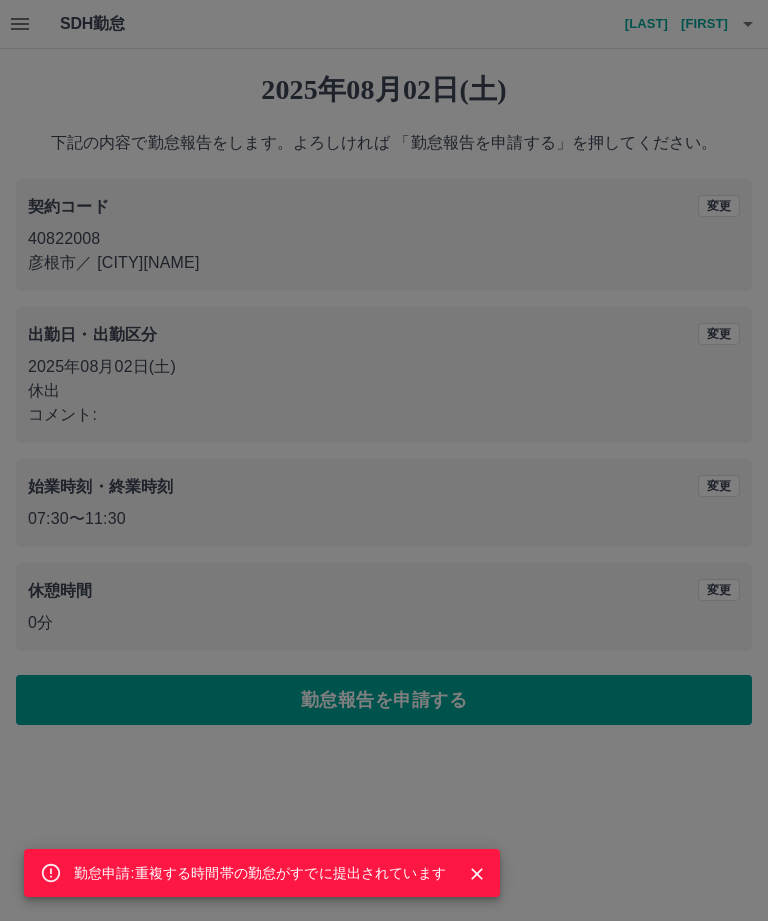 click at bounding box center [477, 874] 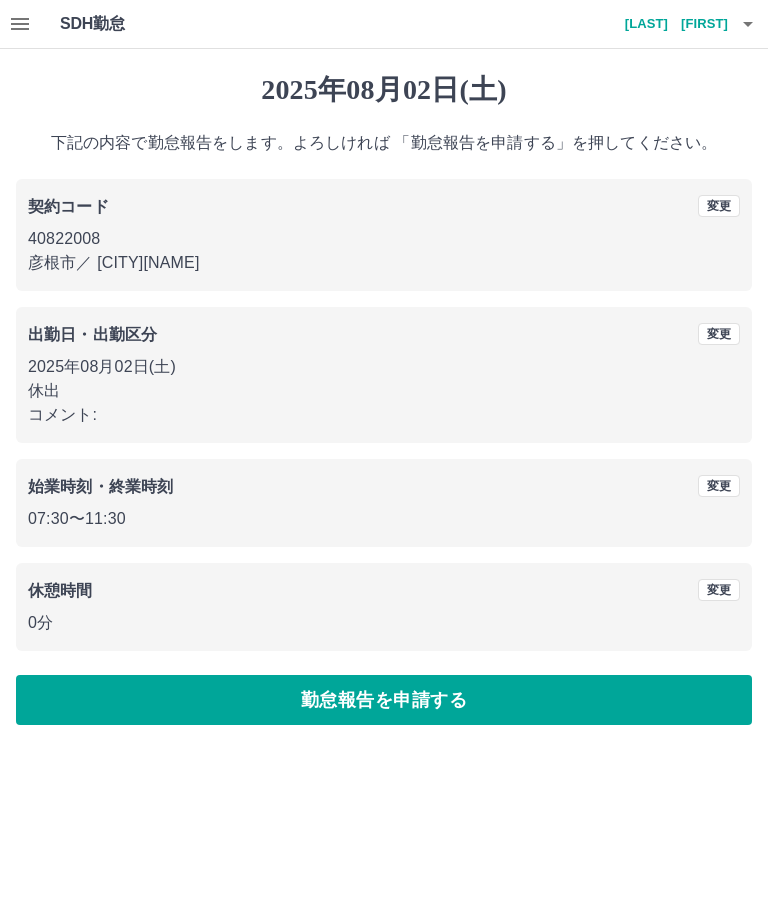 click 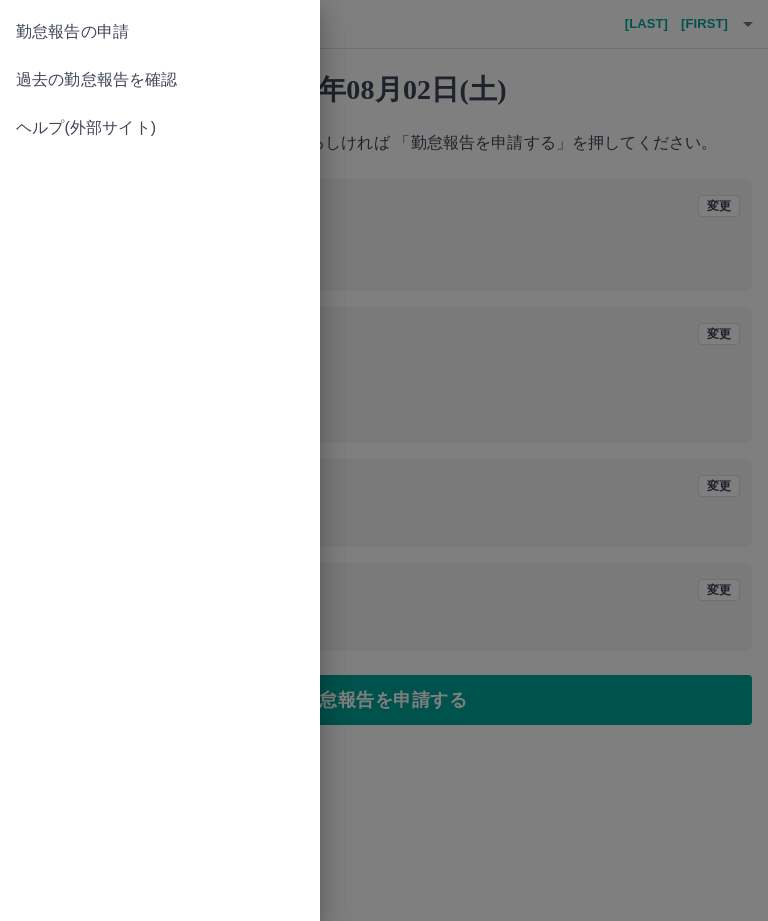 click on "過去の勤怠報告を確認" at bounding box center (160, 80) 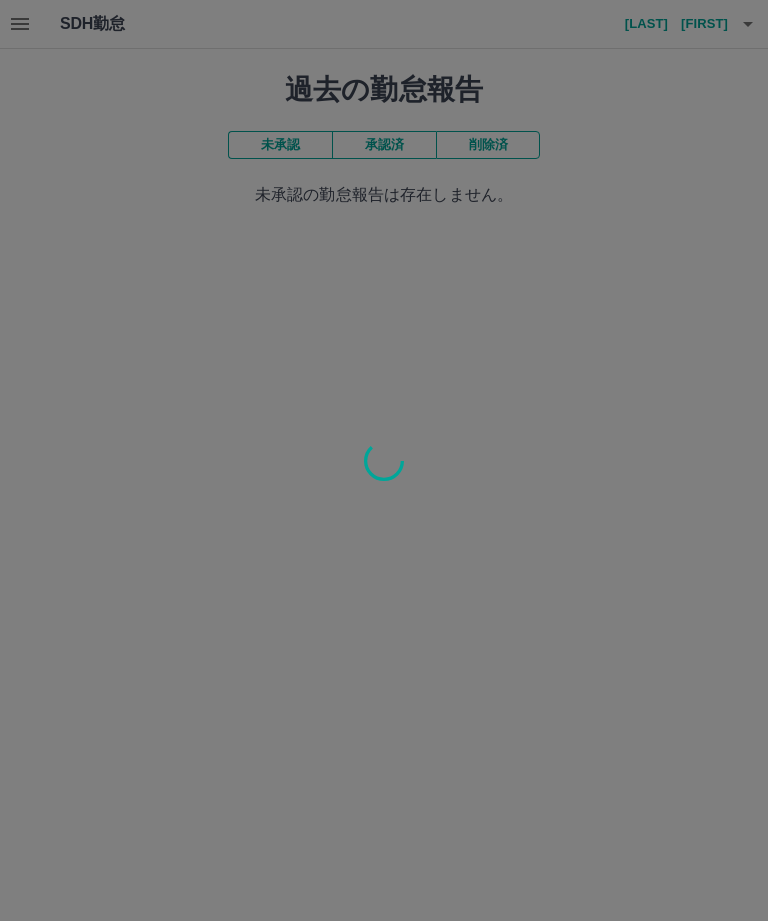 click at bounding box center [384, 460] 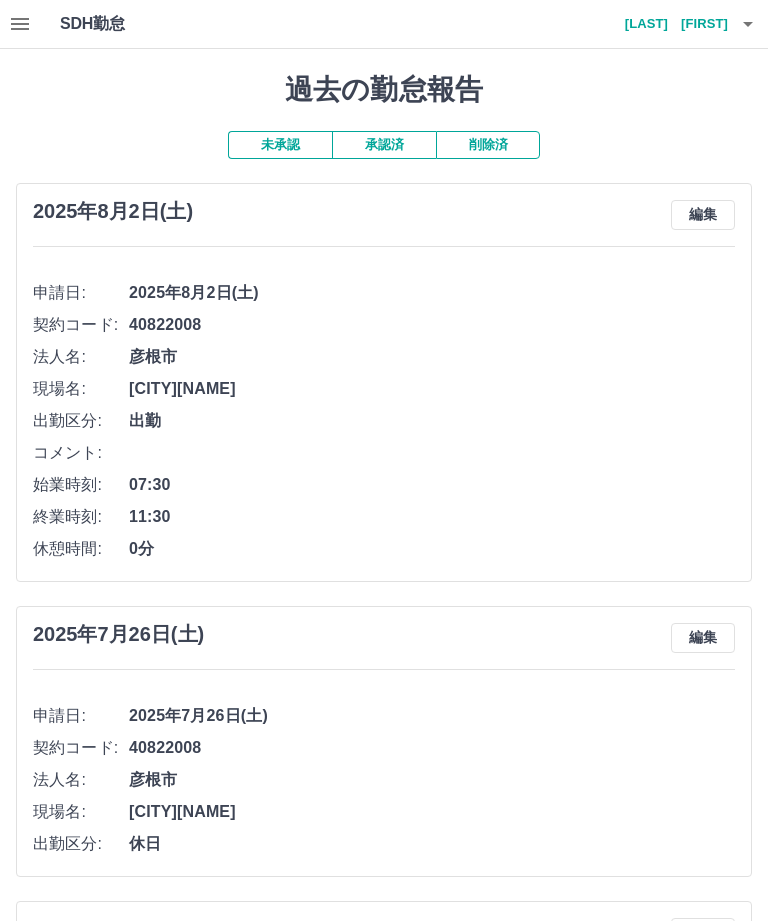 click on "編集" at bounding box center (703, 215) 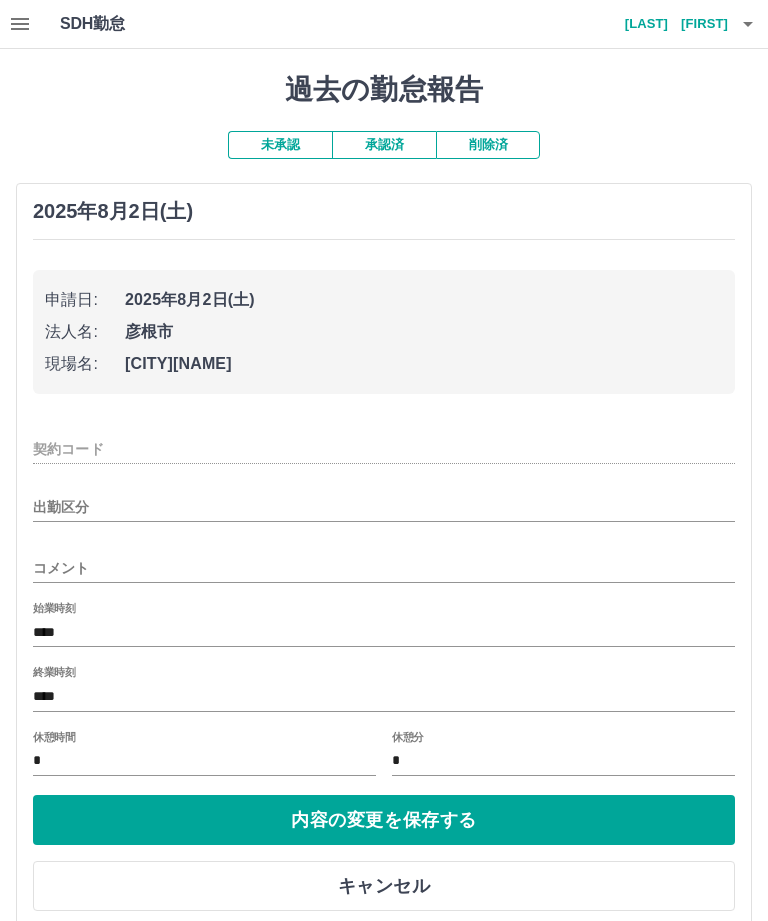 type on "********" 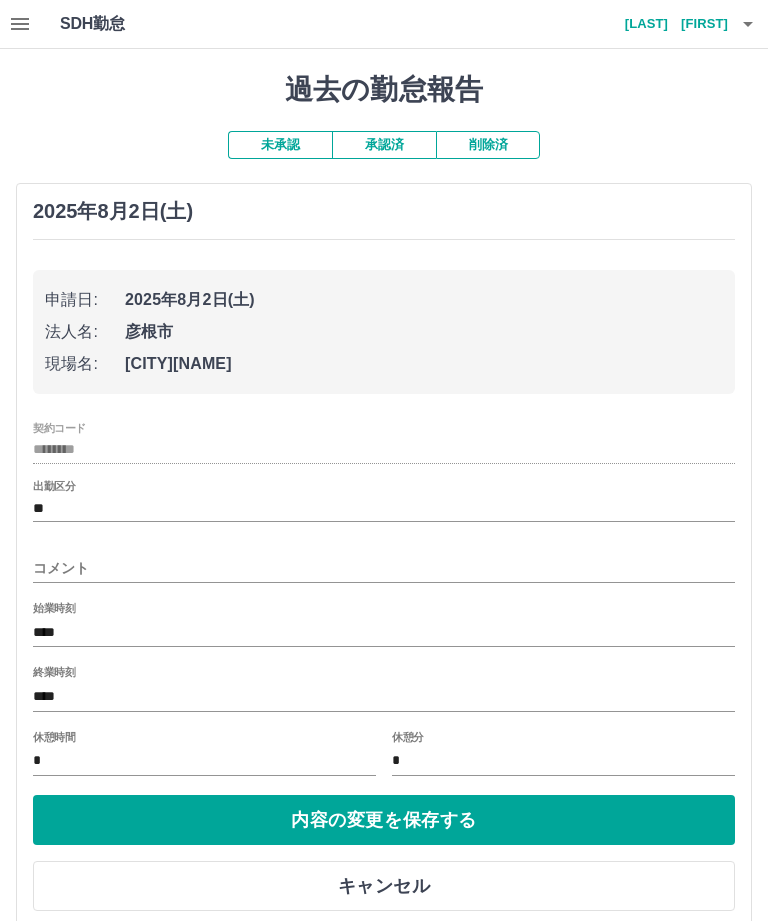 click on "**" at bounding box center [384, 508] 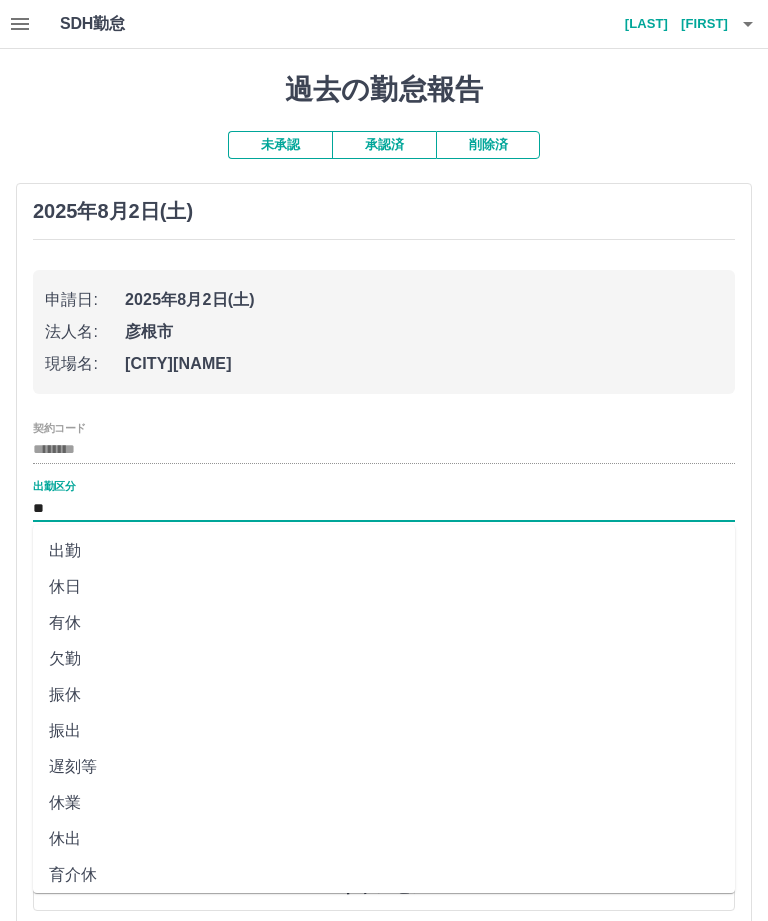 click on "休日" at bounding box center (384, 587) 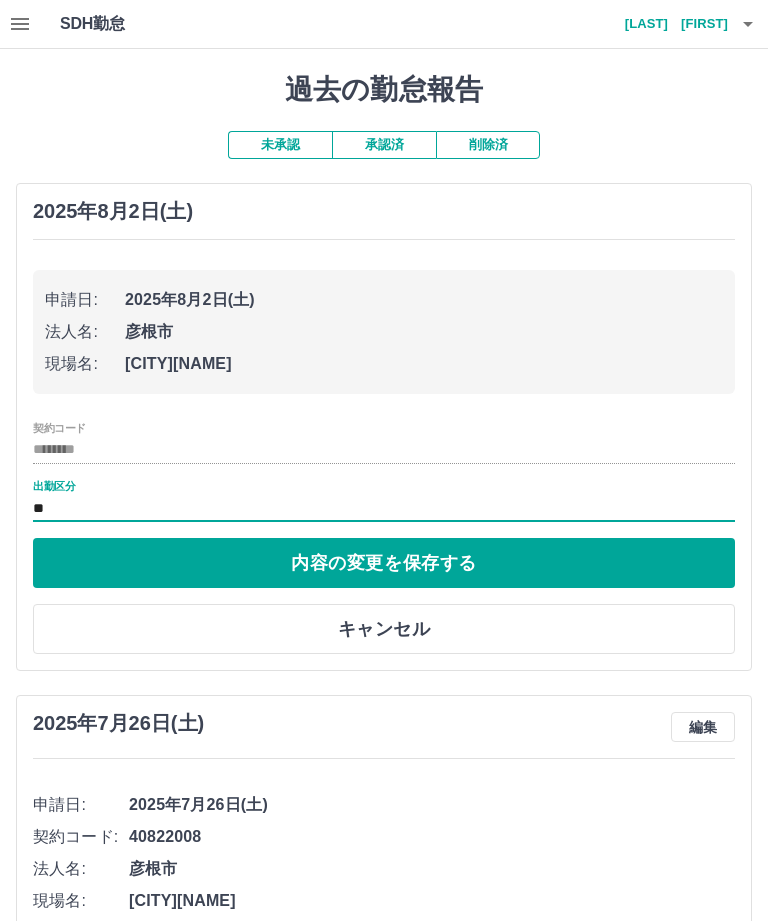 click on "内容の変更を保存する" at bounding box center (384, 563) 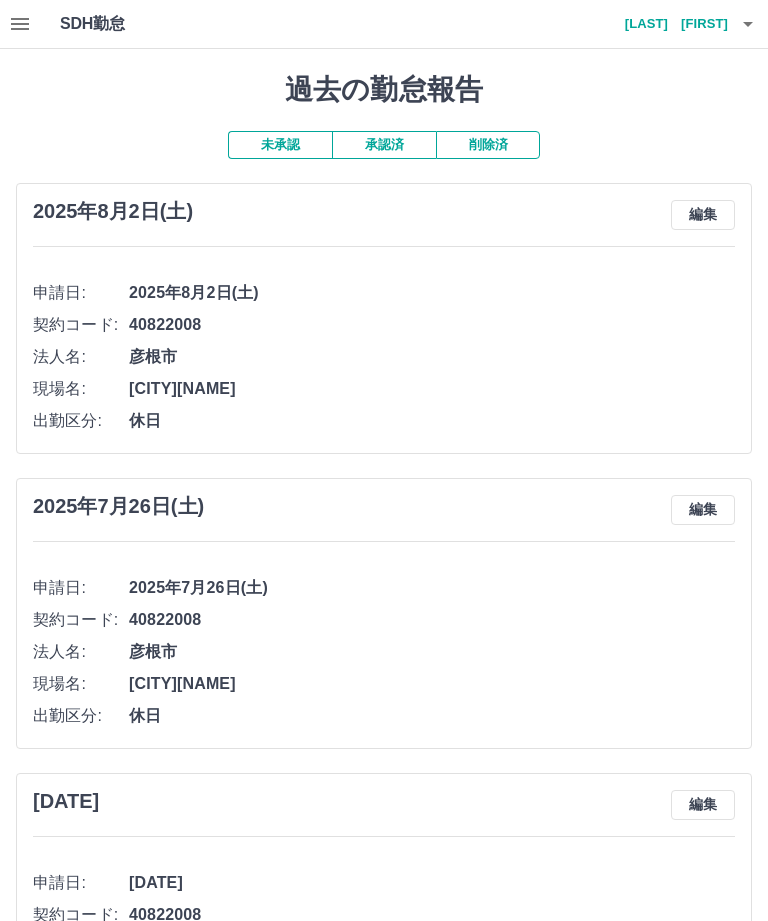 click at bounding box center (748, 24) 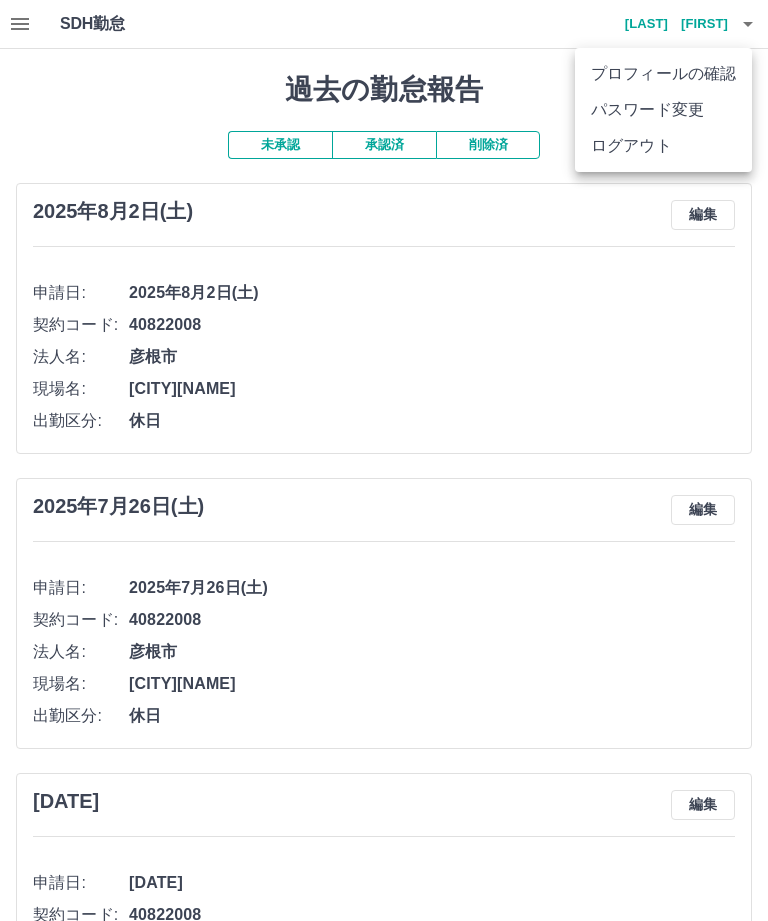 click at bounding box center (384, 460) 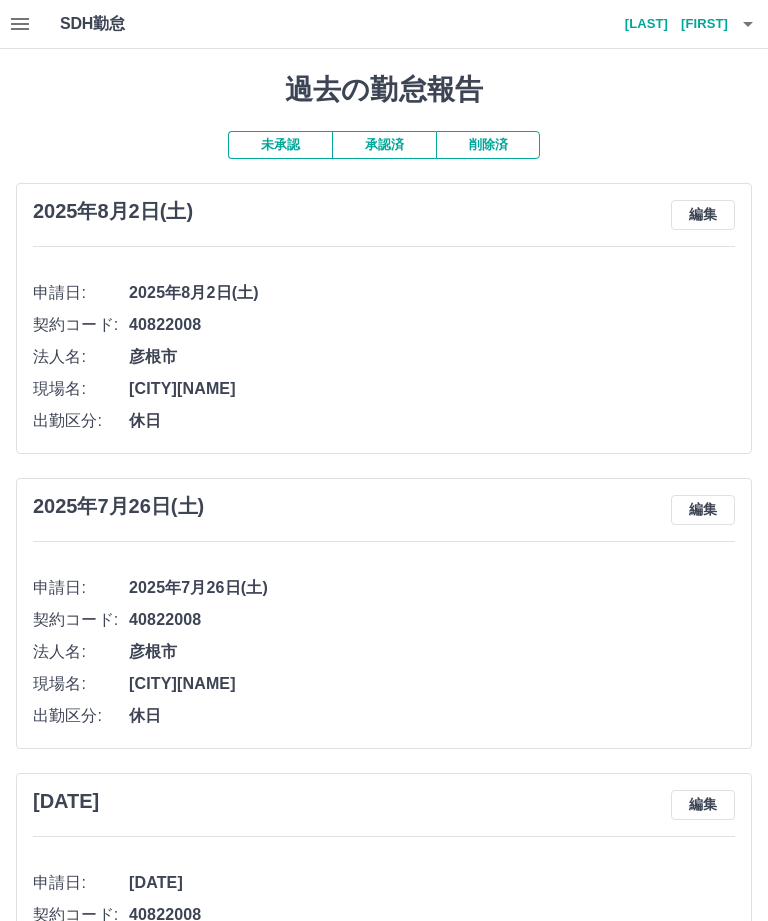 click at bounding box center (748, 24) 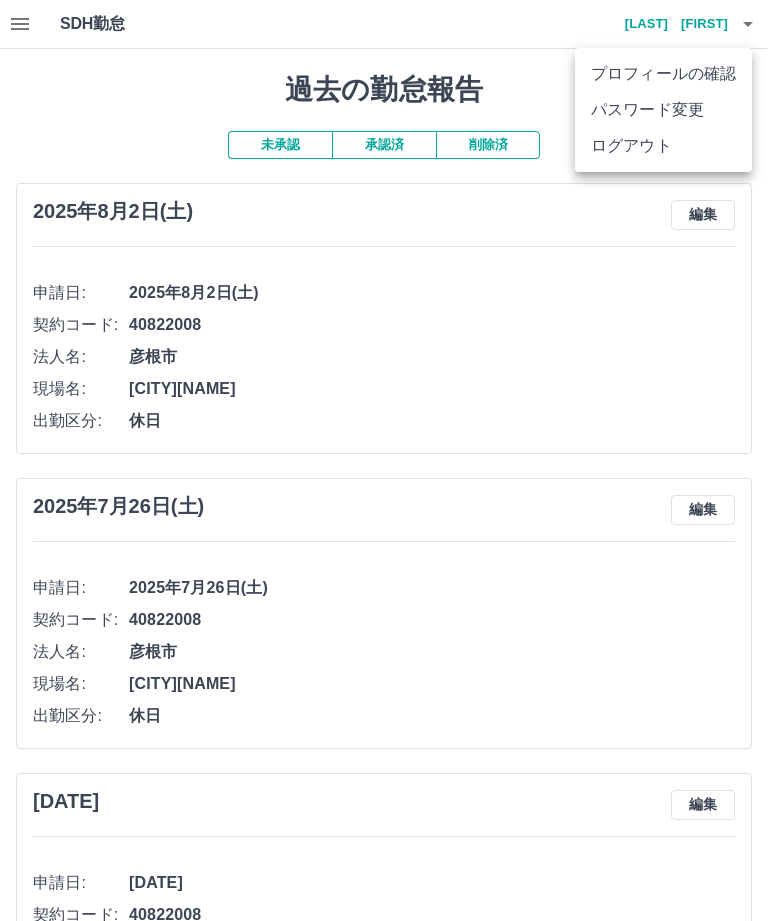 click at bounding box center (384, 460) 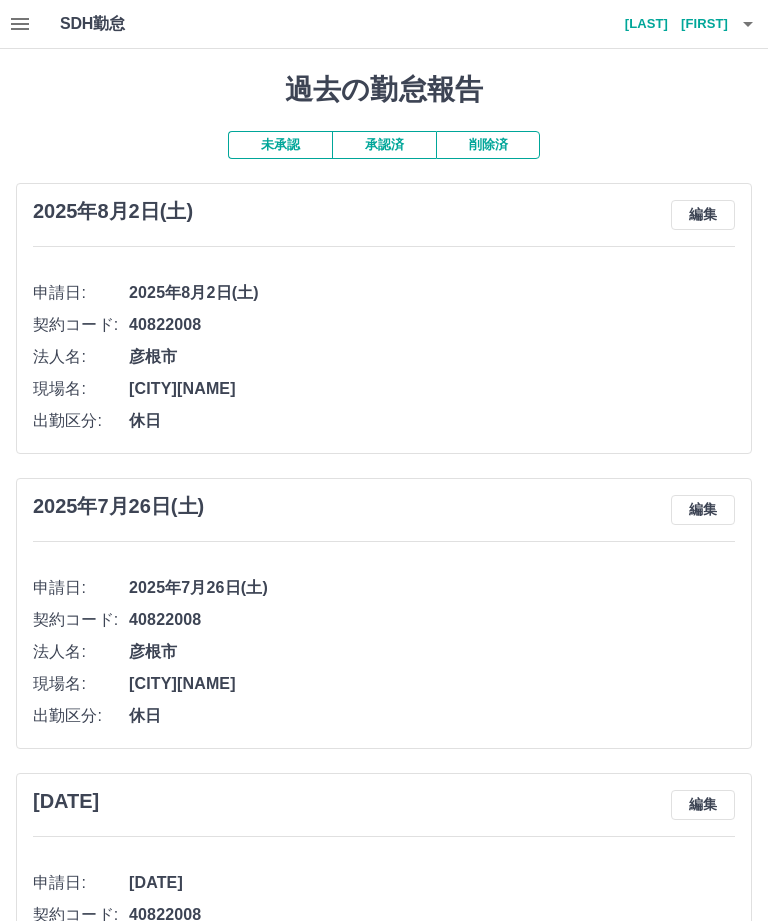 click at bounding box center [748, 24] 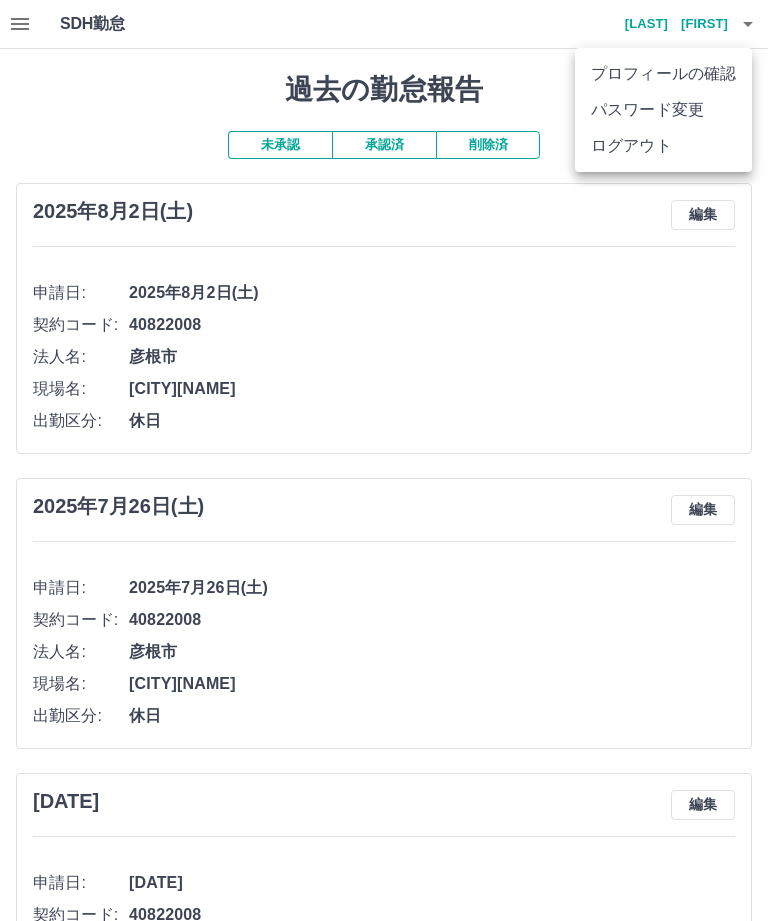 click on "ログアウト" at bounding box center (663, 146) 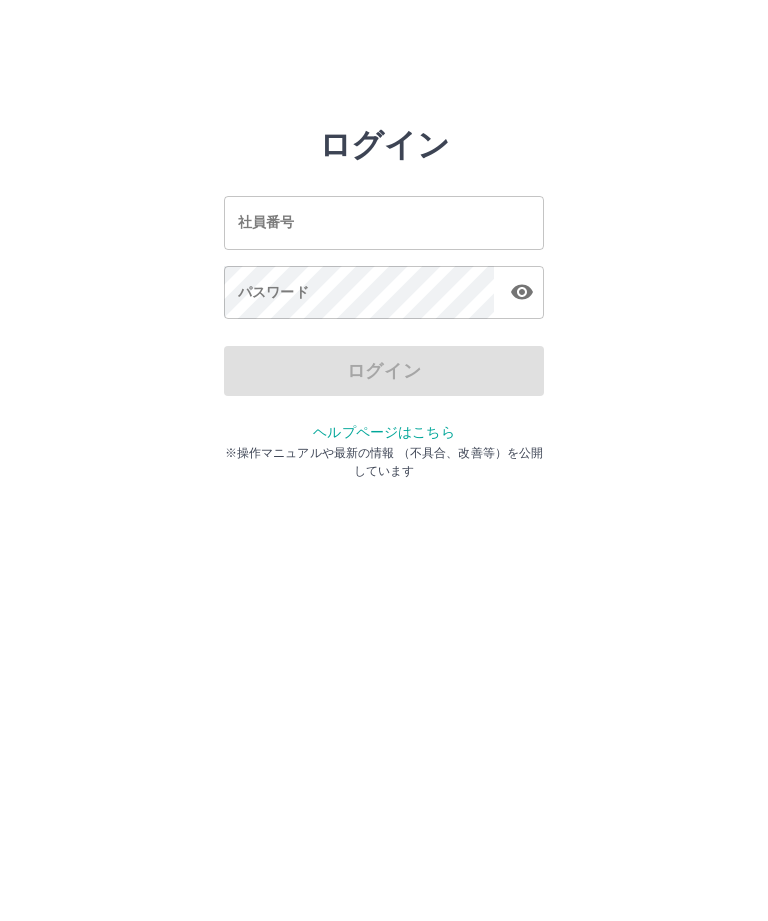 scroll, scrollTop: 0, scrollLeft: 0, axis: both 